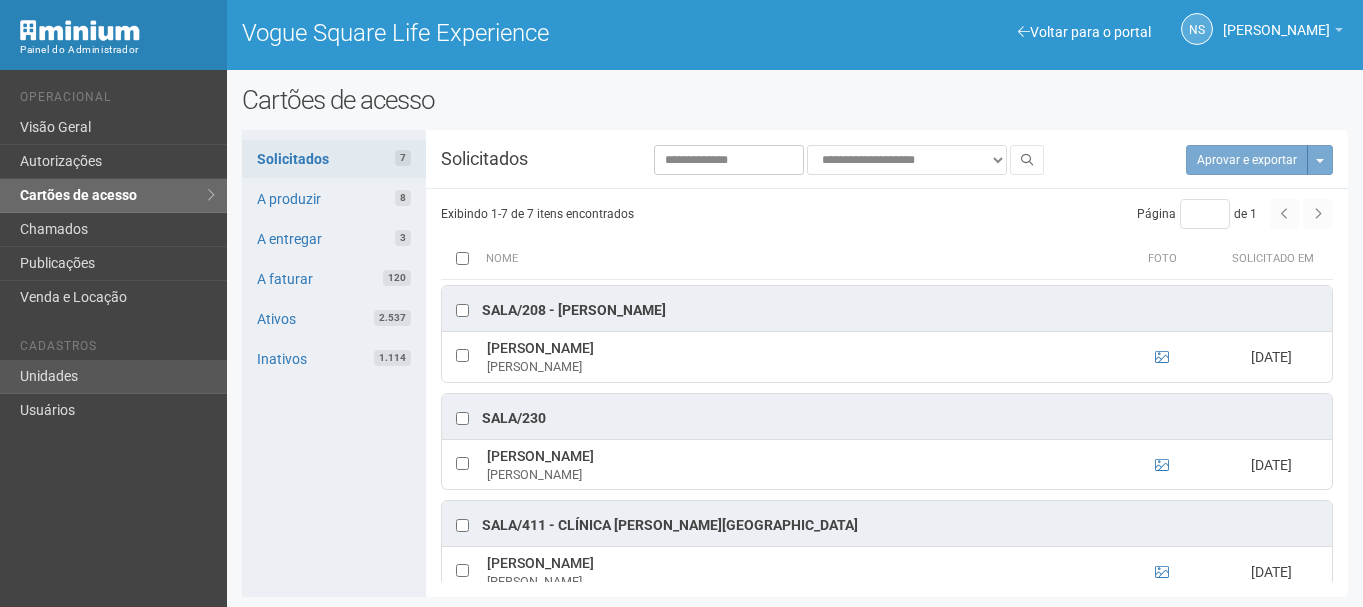 scroll, scrollTop: 0, scrollLeft: 0, axis: both 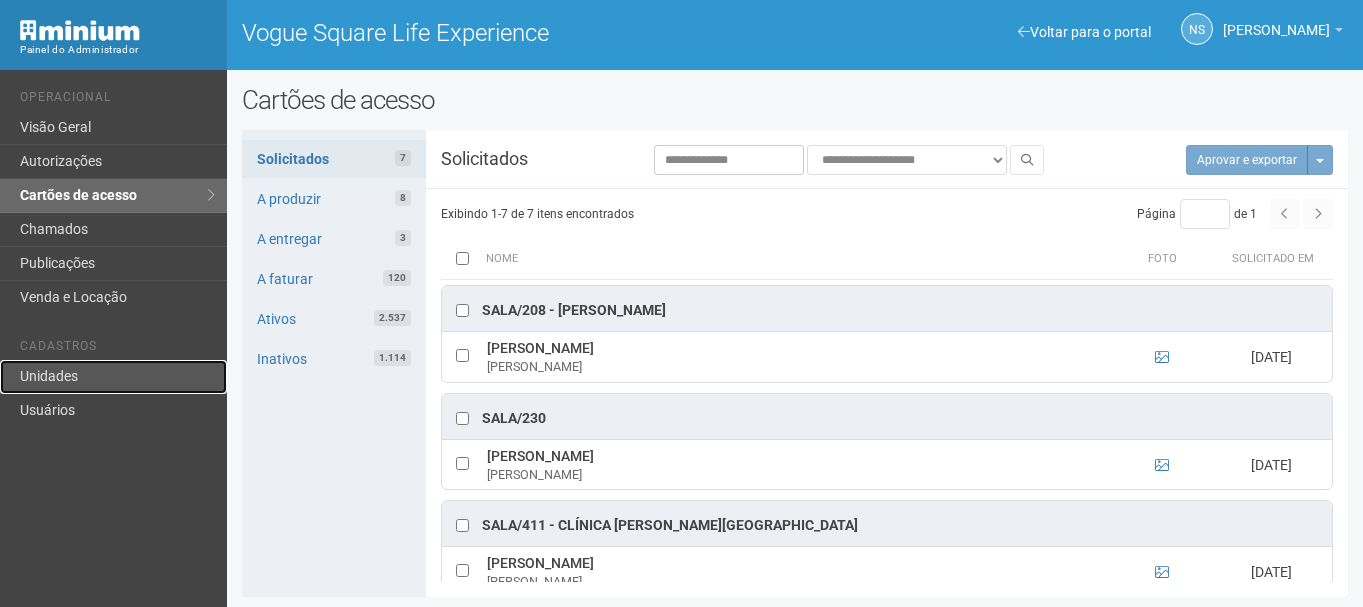 click on "Unidades" at bounding box center (113, 377) 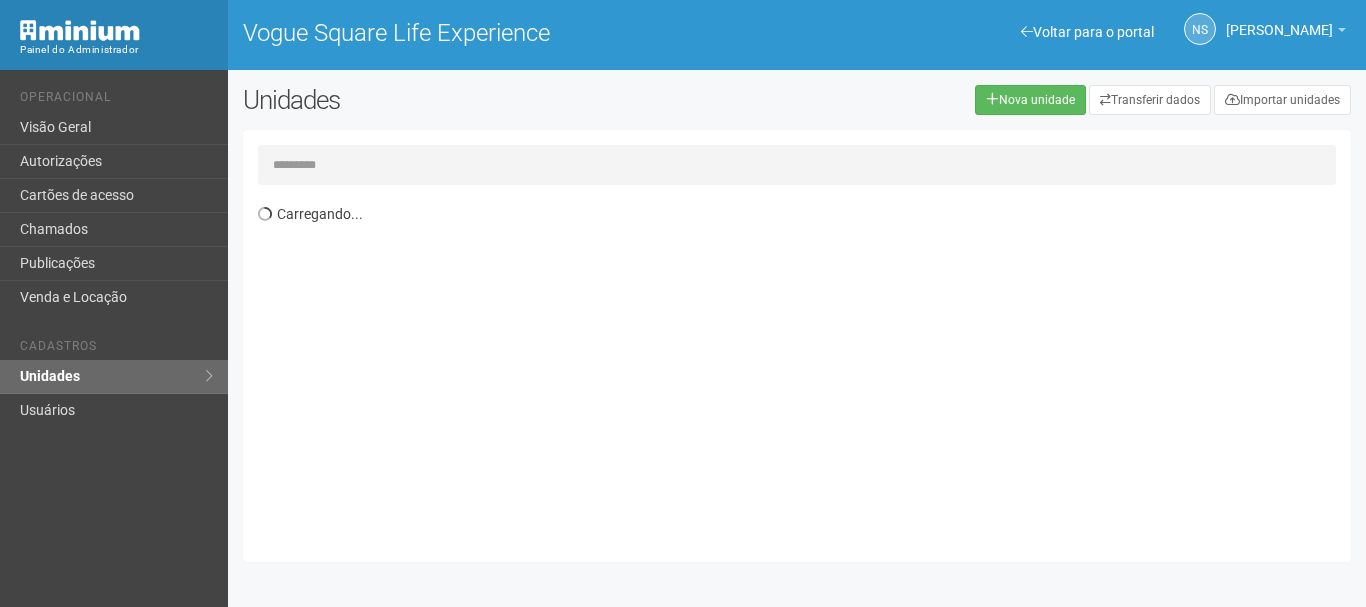 scroll, scrollTop: 0, scrollLeft: 0, axis: both 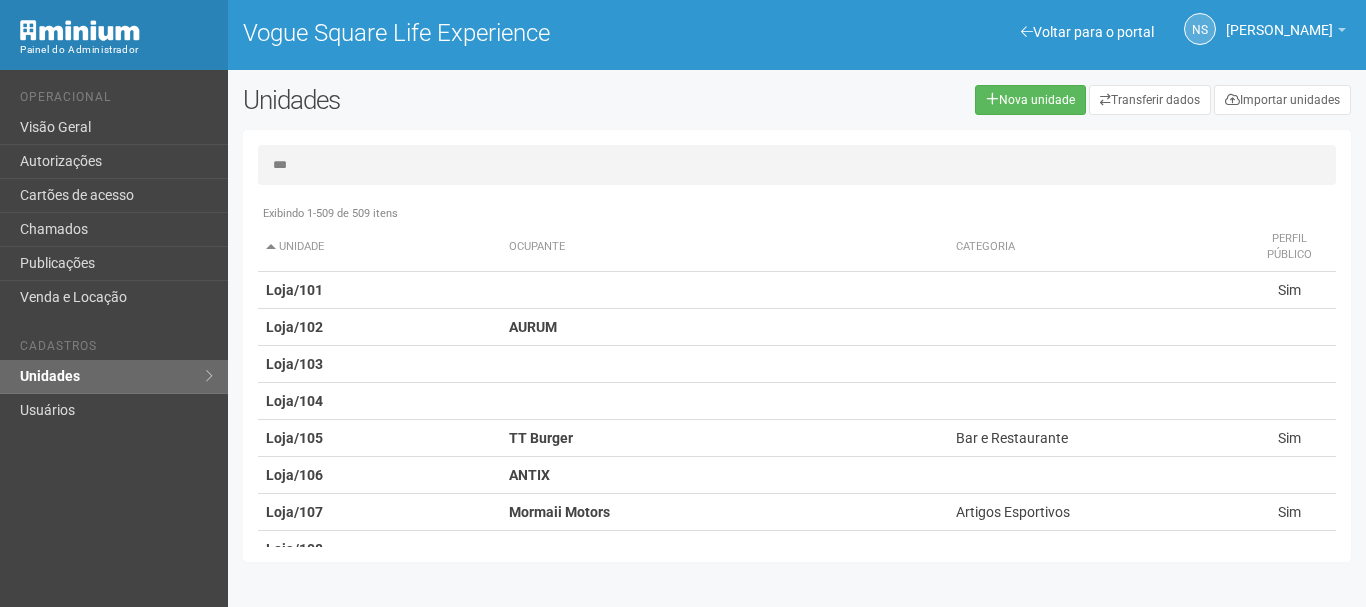 type on "***" 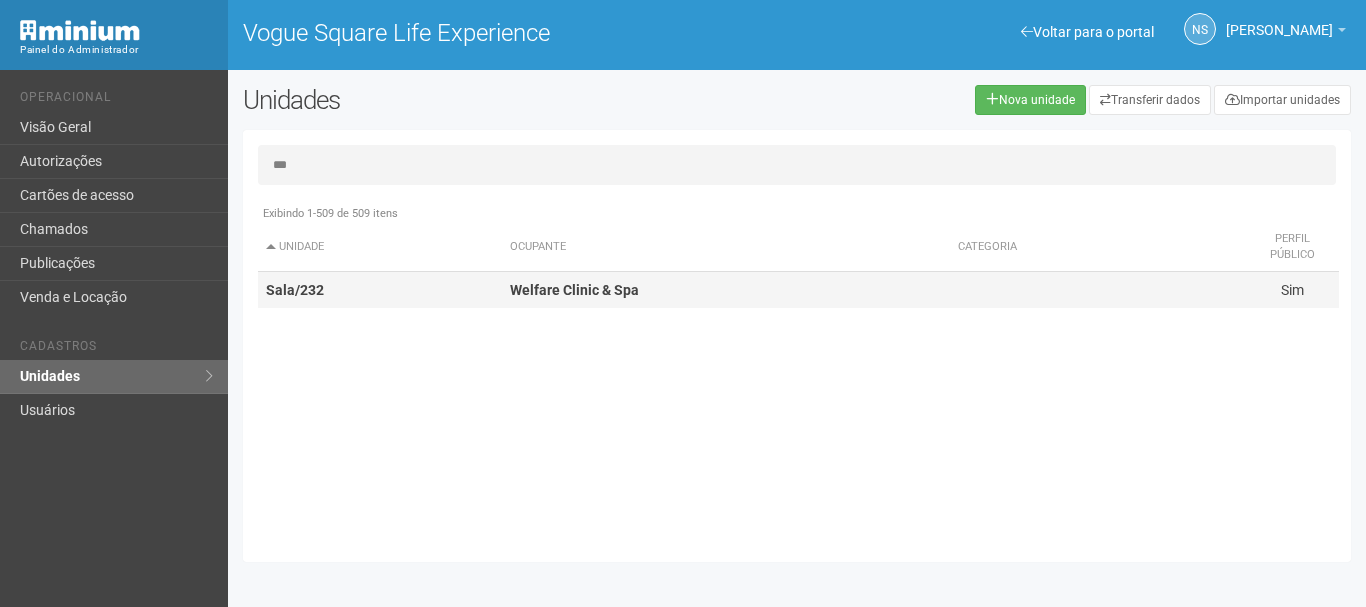 click on "Welfare Clinic & Spa" at bounding box center [726, 290] 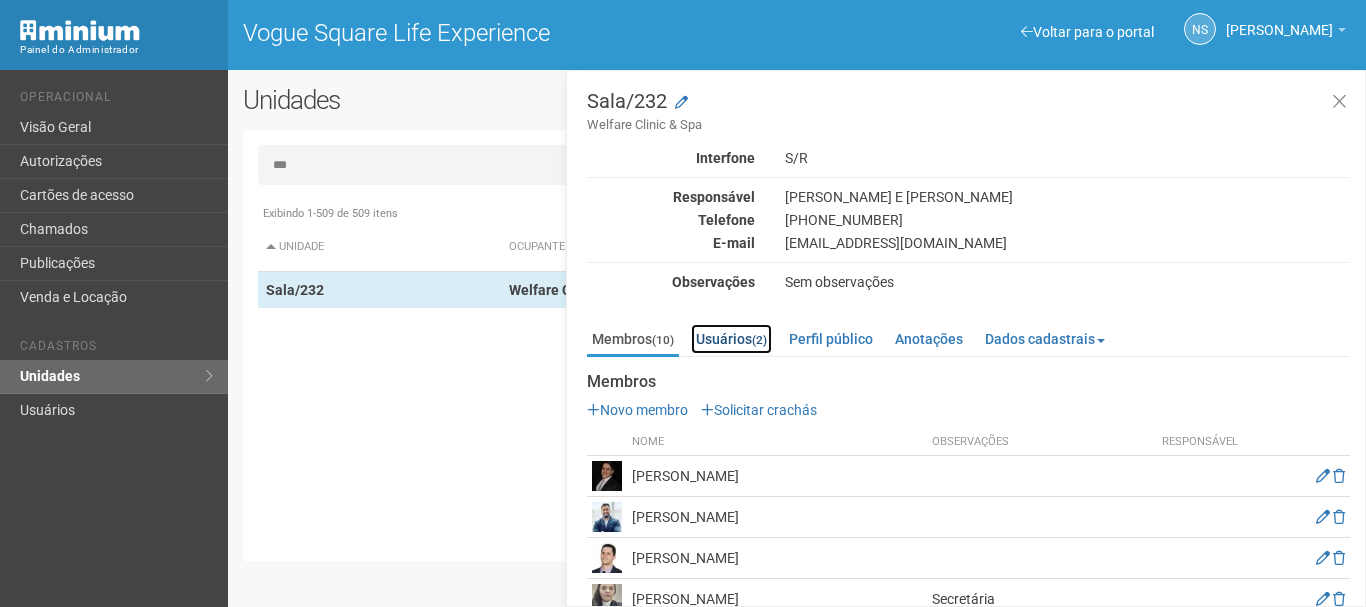 click on "Usuários  (2)" at bounding box center (731, 339) 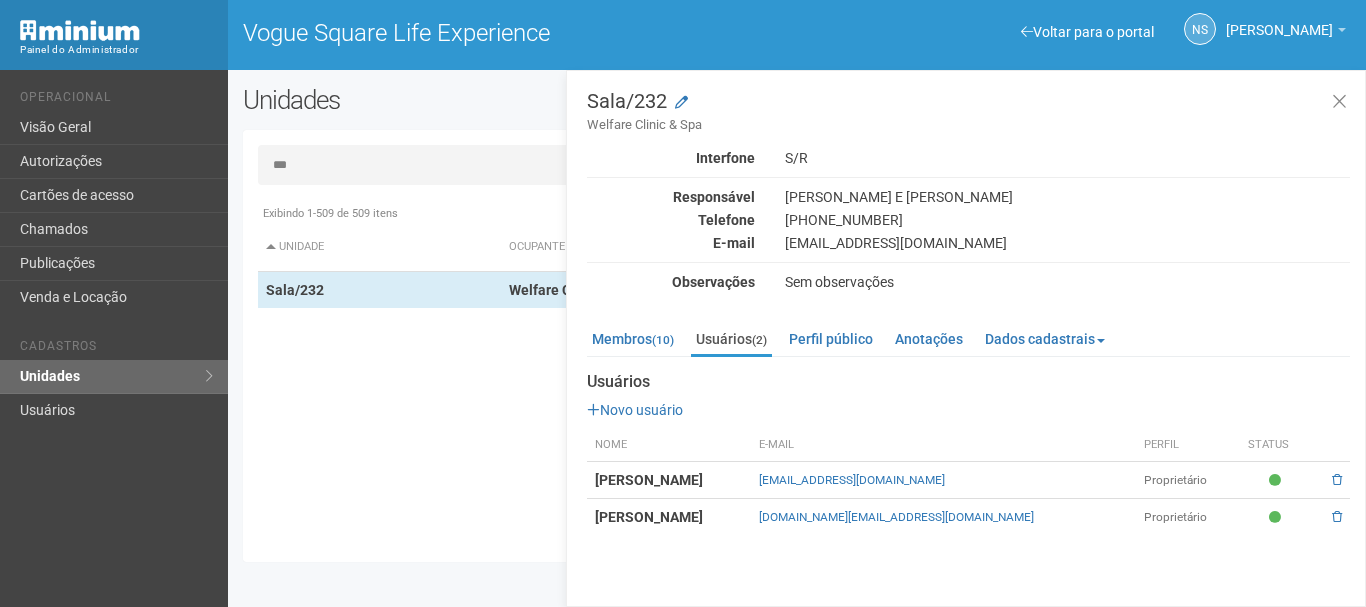 drag, startPoint x: 918, startPoint y: 474, endPoint x: 1192, endPoint y: 482, distance: 274.11676 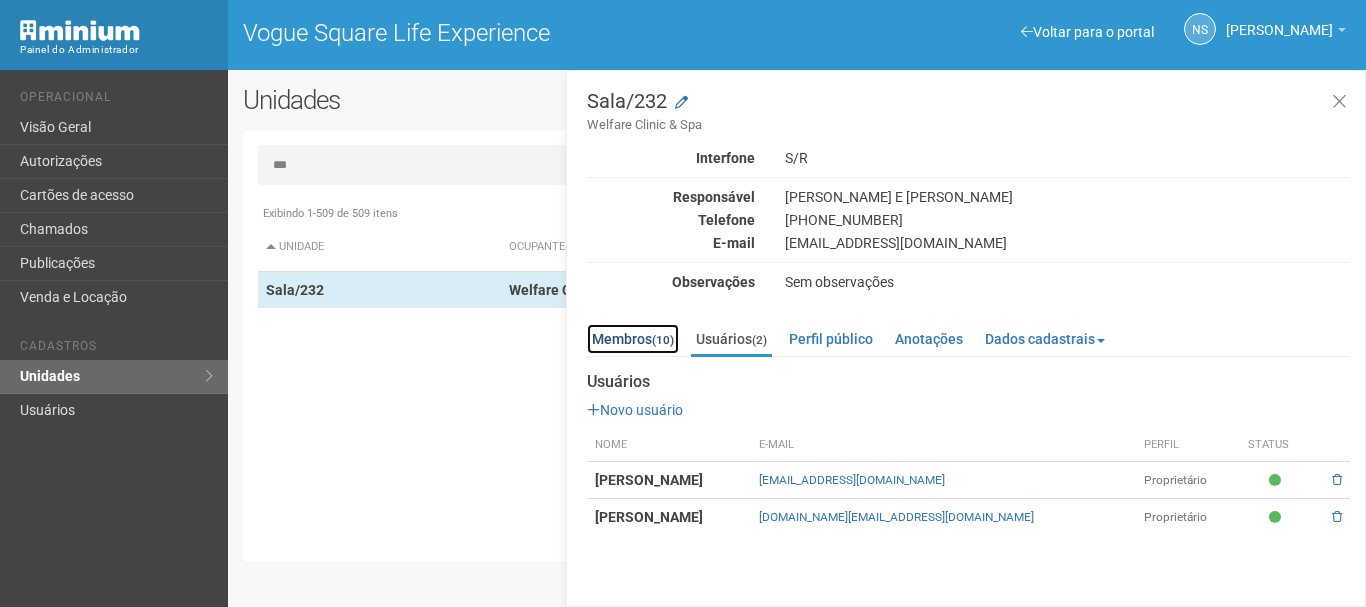 click on "Membros  (10)" at bounding box center [633, 339] 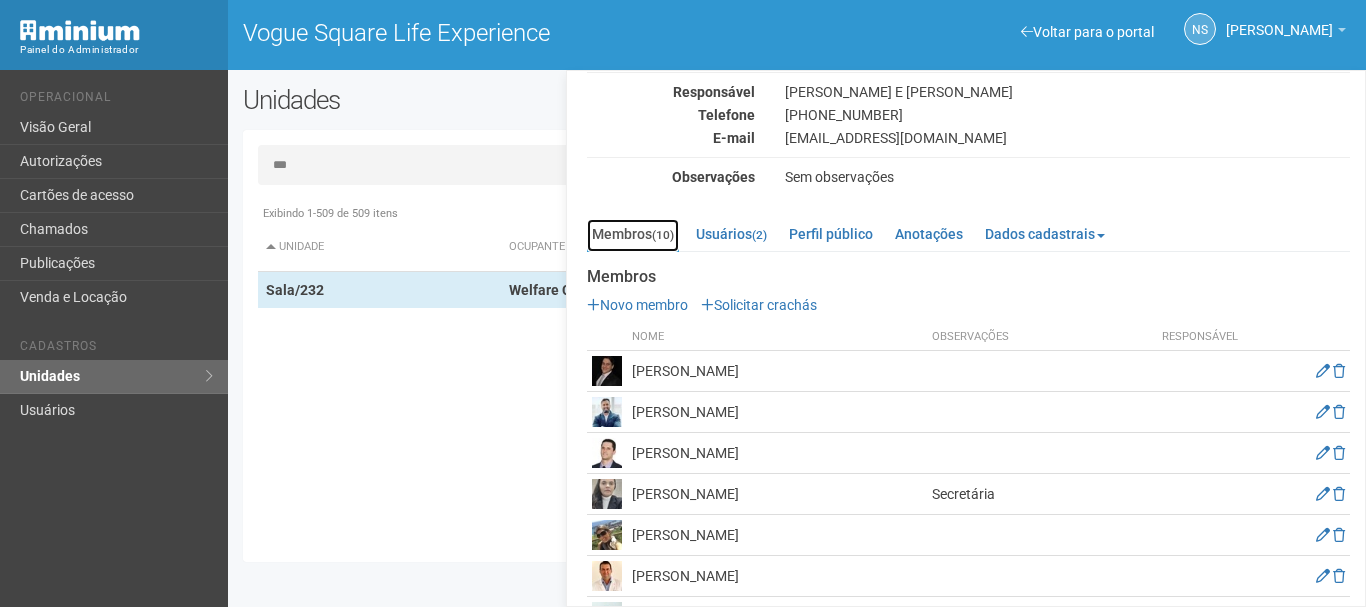 scroll, scrollTop: 0, scrollLeft: 0, axis: both 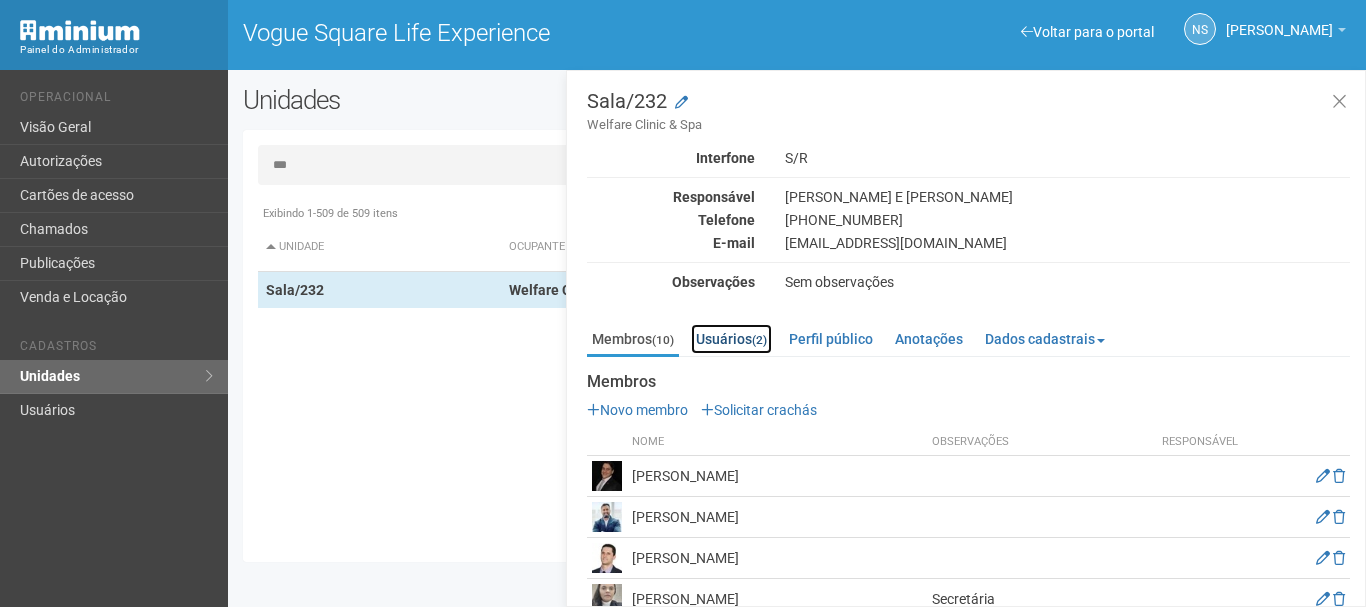 click on "Usuários  (2)" at bounding box center (731, 339) 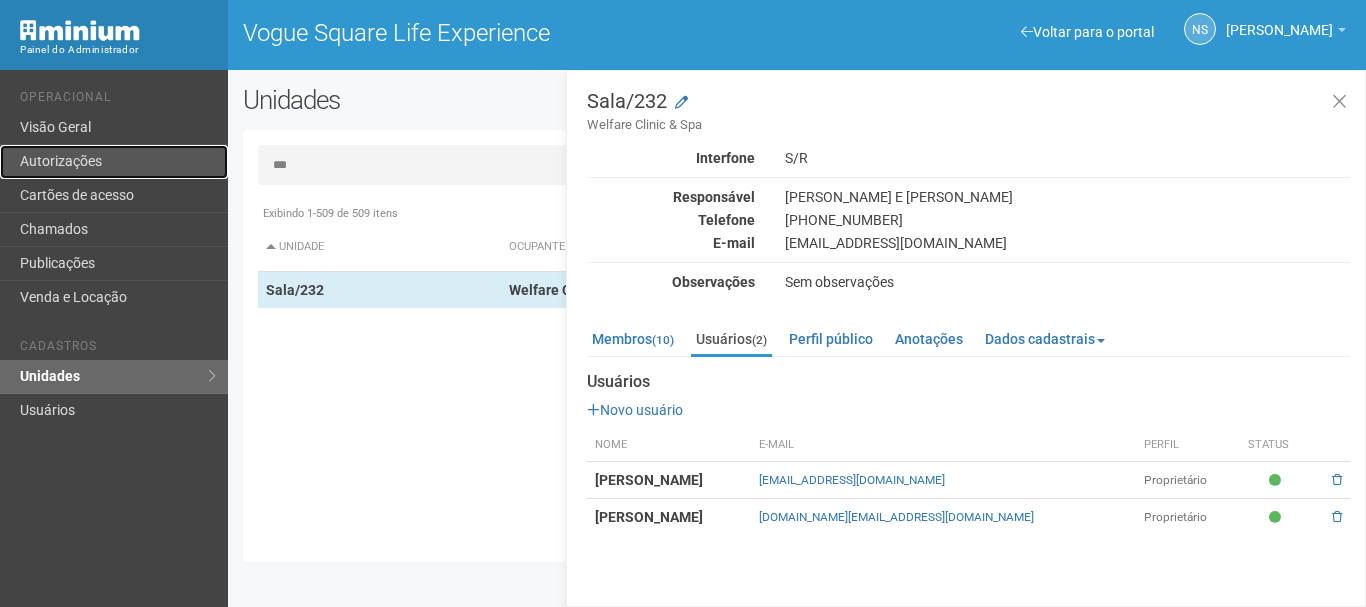 click on "Autorizações" at bounding box center (114, 162) 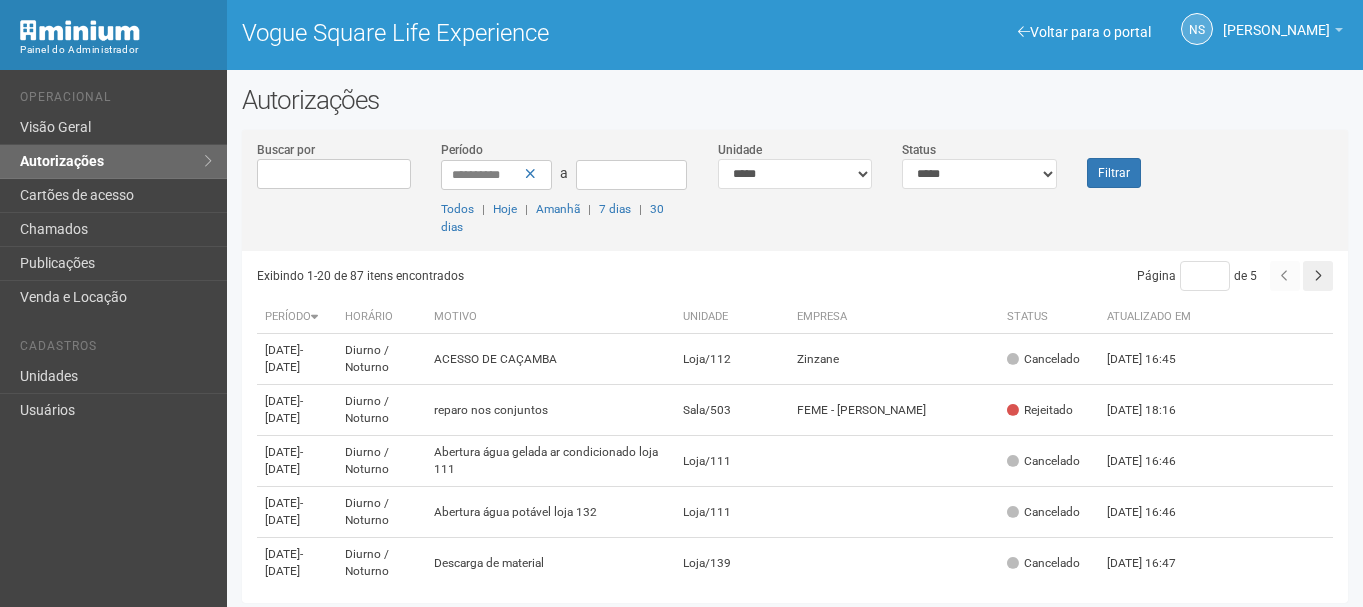 scroll, scrollTop: 0, scrollLeft: 0, axis: both 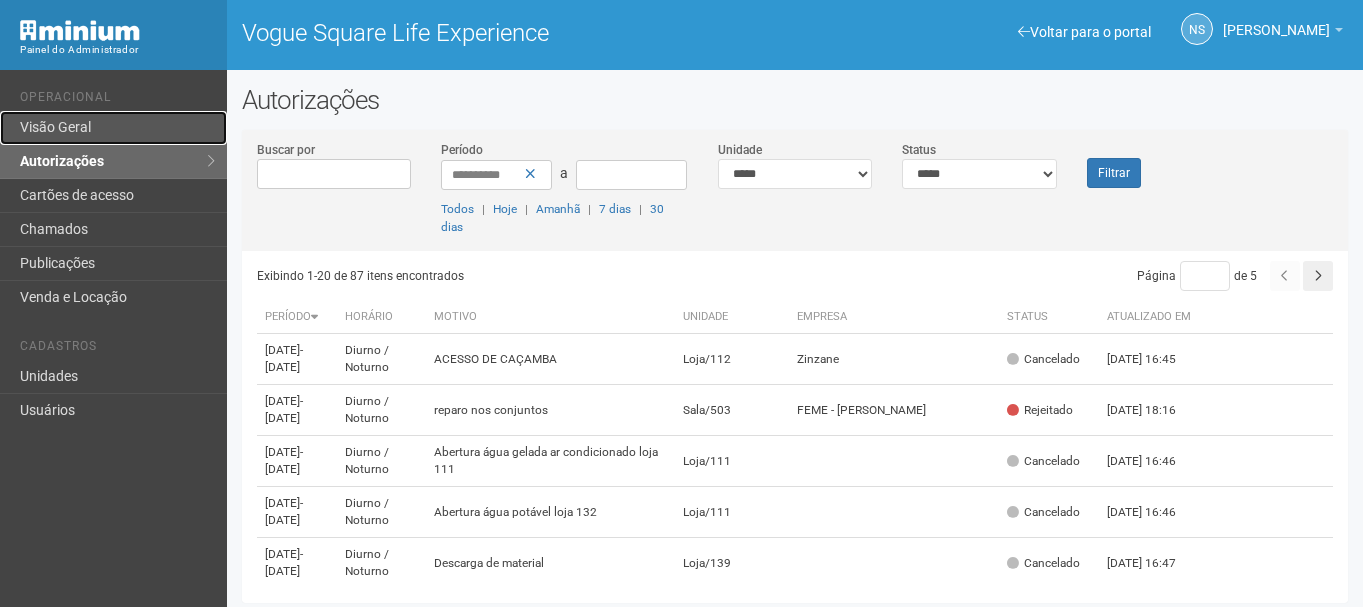 click on "Visão Geral" at bounding box center [113, 128] 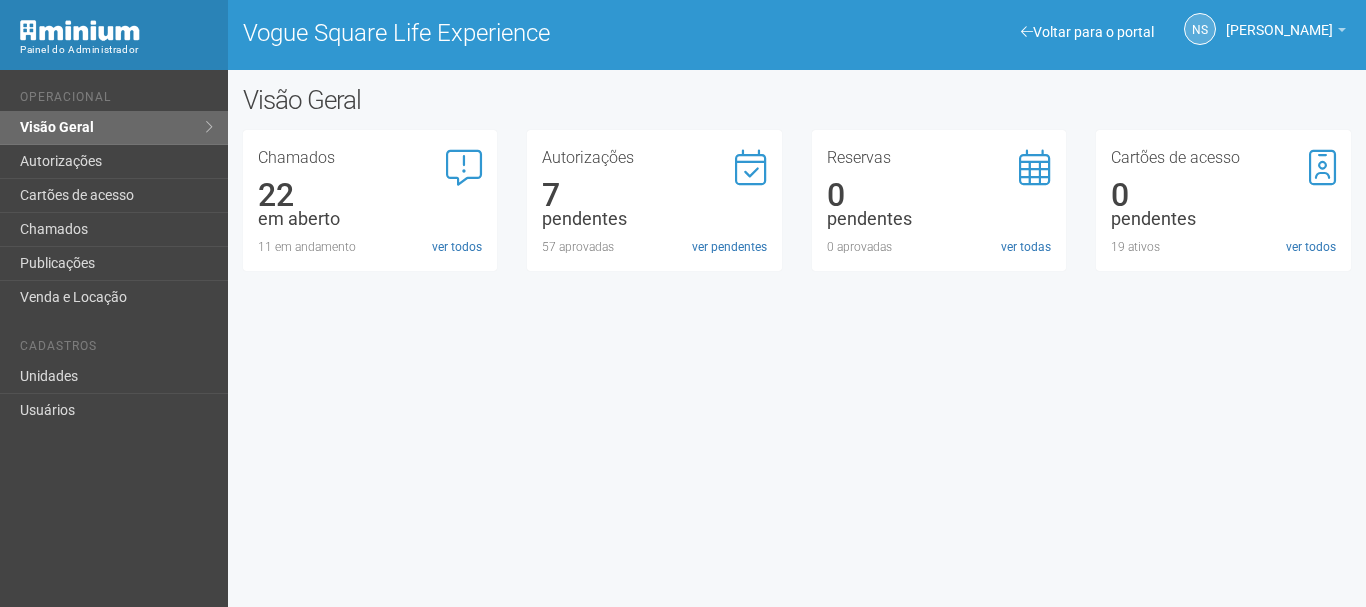 scroll, scrollTop: 0, scrollLeft: 0, axis: both 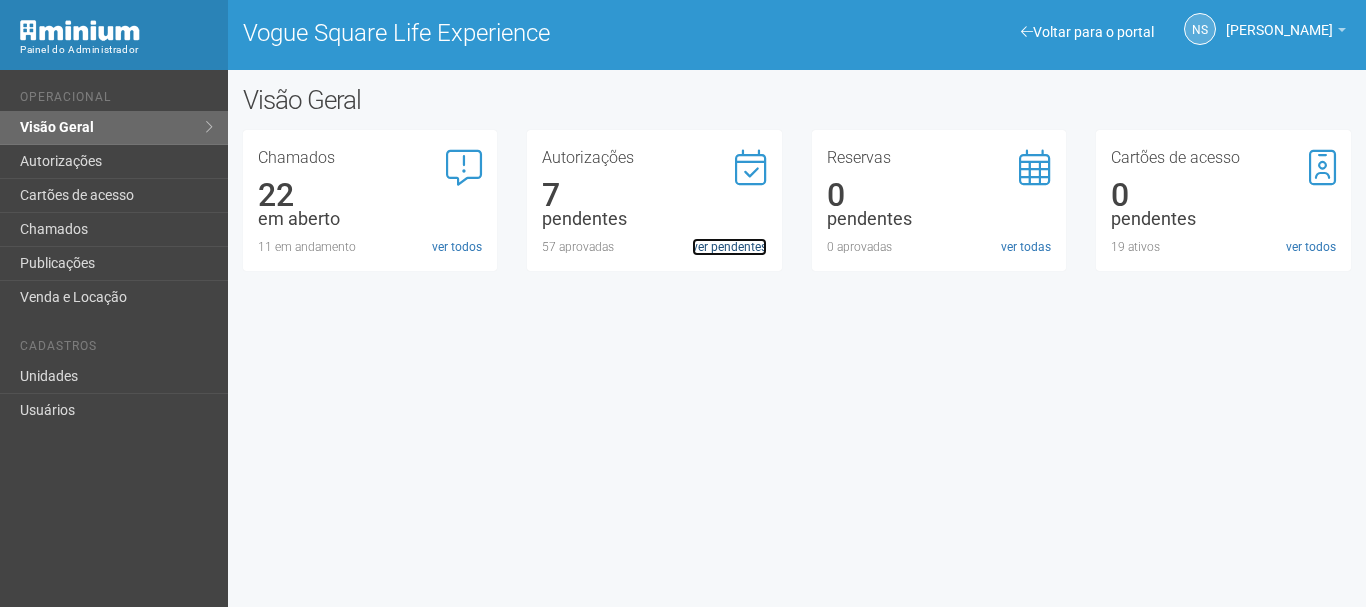 click on "ver pendentes" at bounding box center [729, 247] 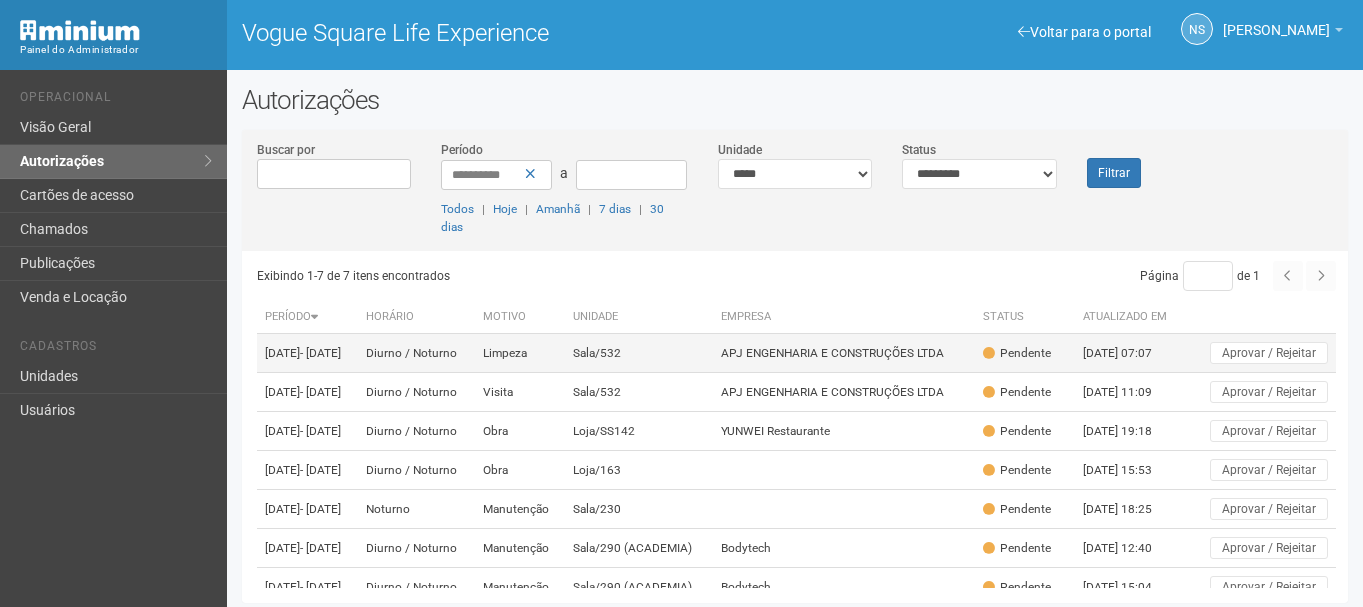 scroll, scrollTop: 5, scrollLeft: 0, axis: vertical 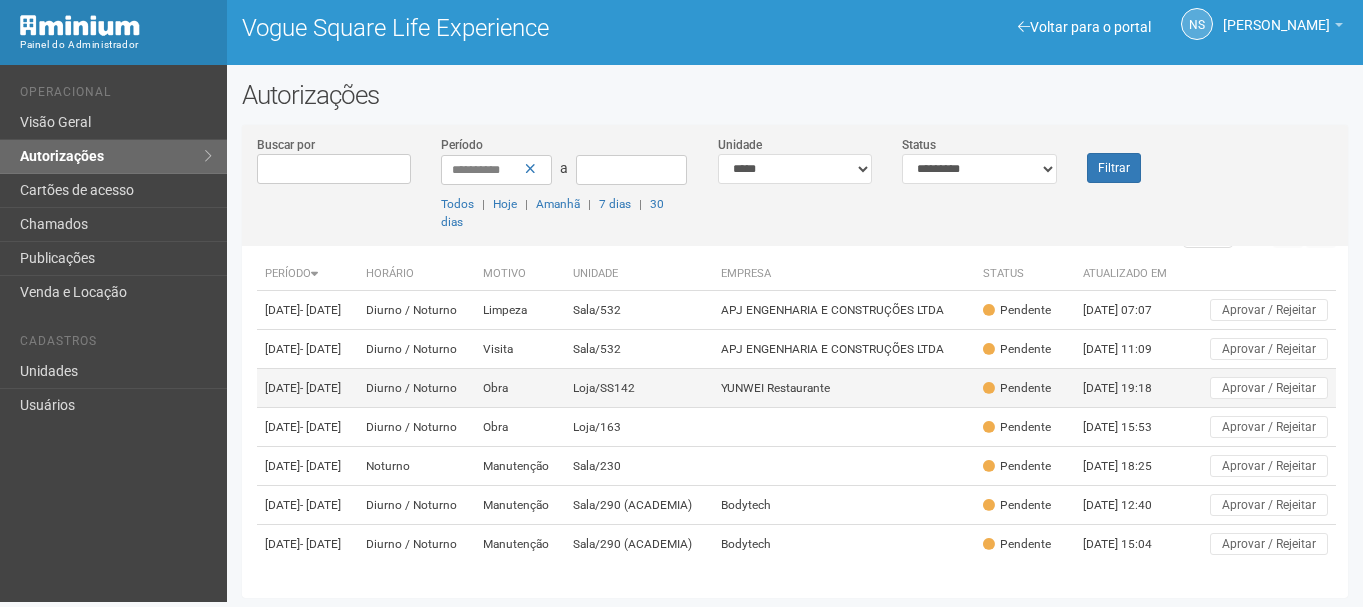 click on "Obra" at bounding box center [520, 388] 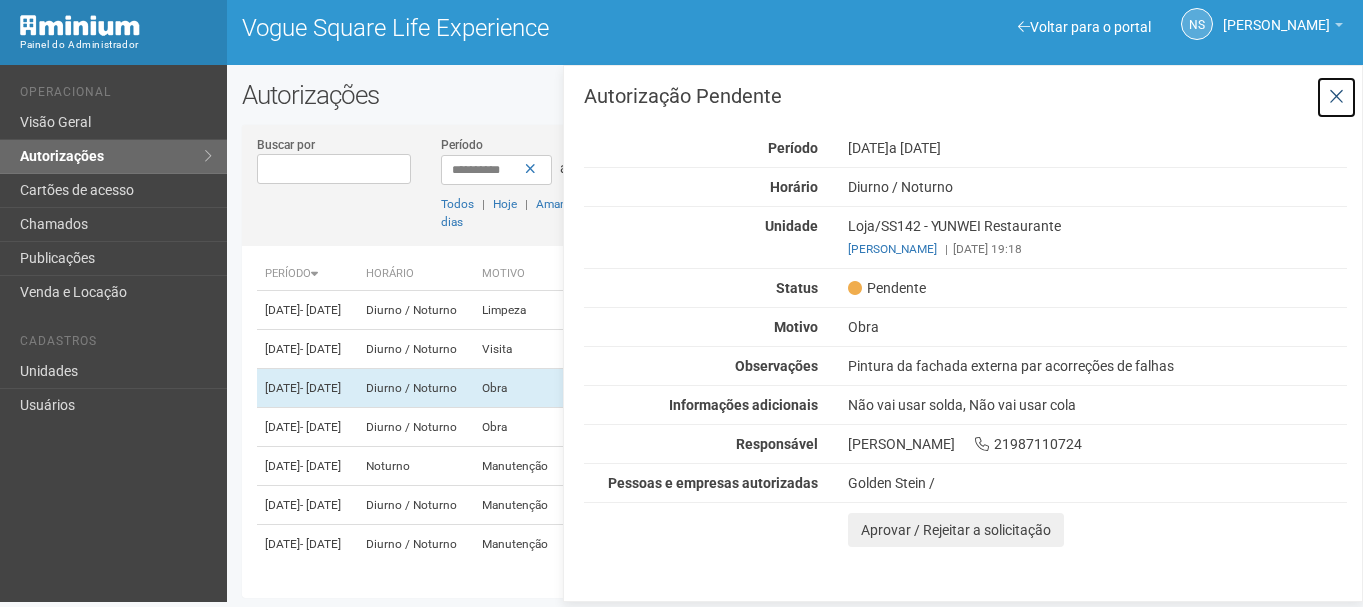 click at bounding box center [1336, 97] 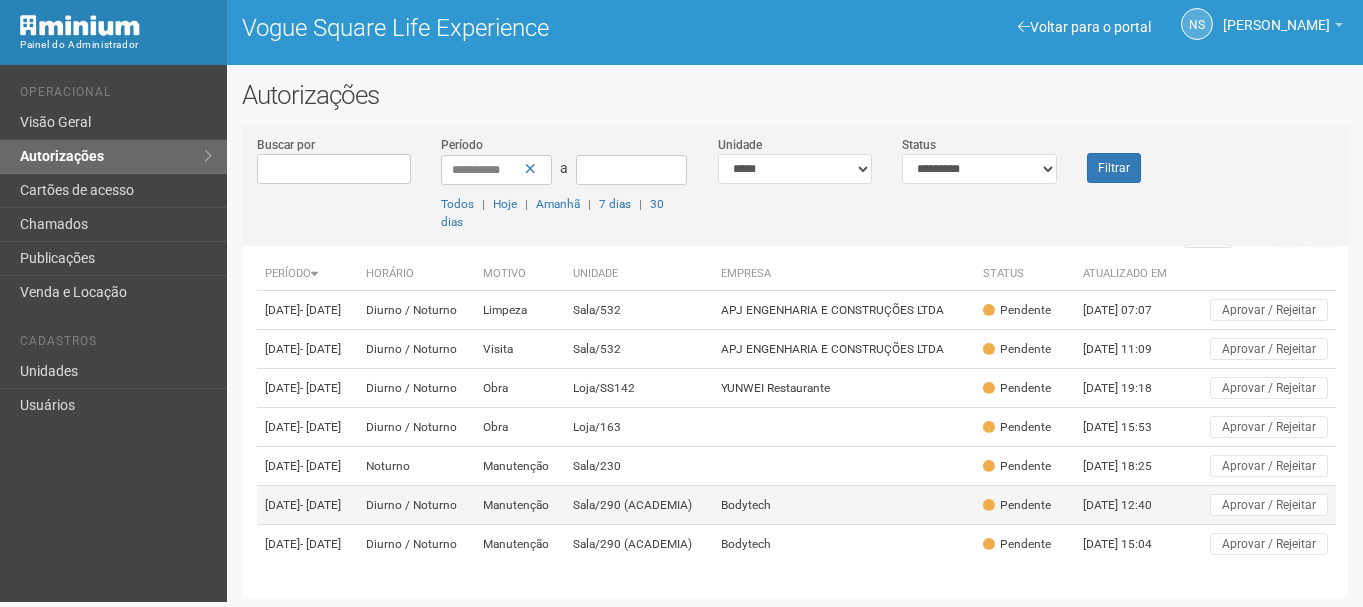 scroll, scrollTop: 0, scrollLeft: 0, axis: both 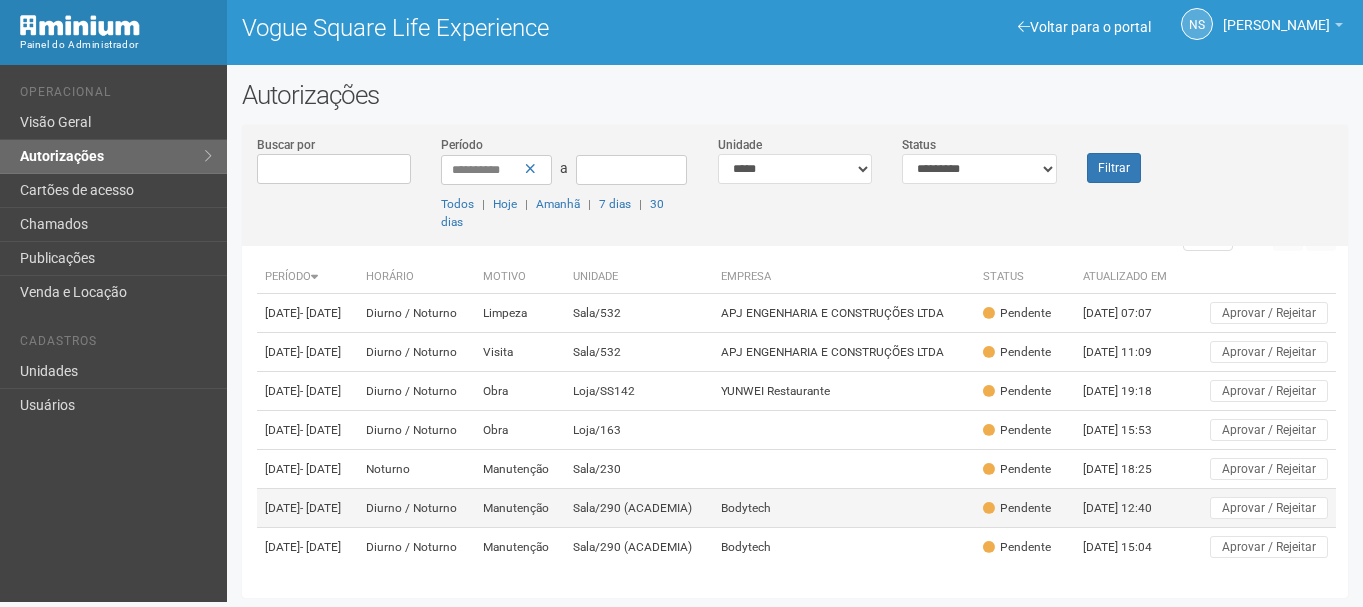 drag, startPoint x: 267, startPoint y: 338, endPoint x: 876, endPoint y: 557, distance: 647.18005 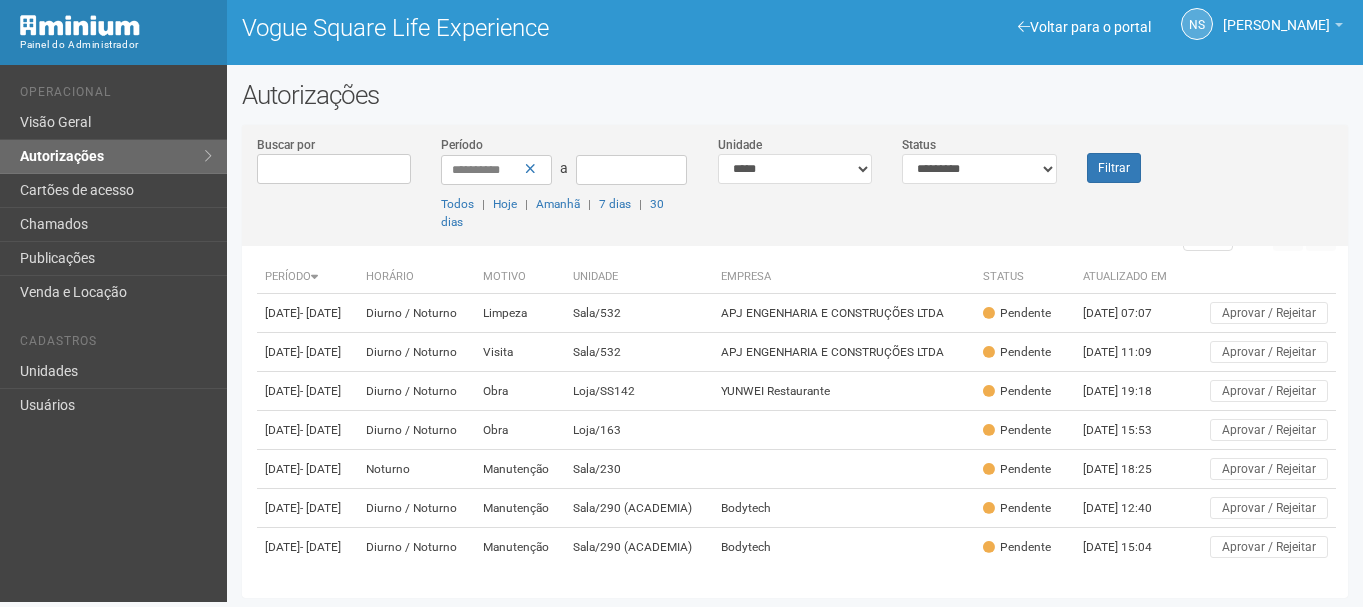 click on "Exibindo 1-7 de 7 itens encontrados" at bounding box center [523, 236] 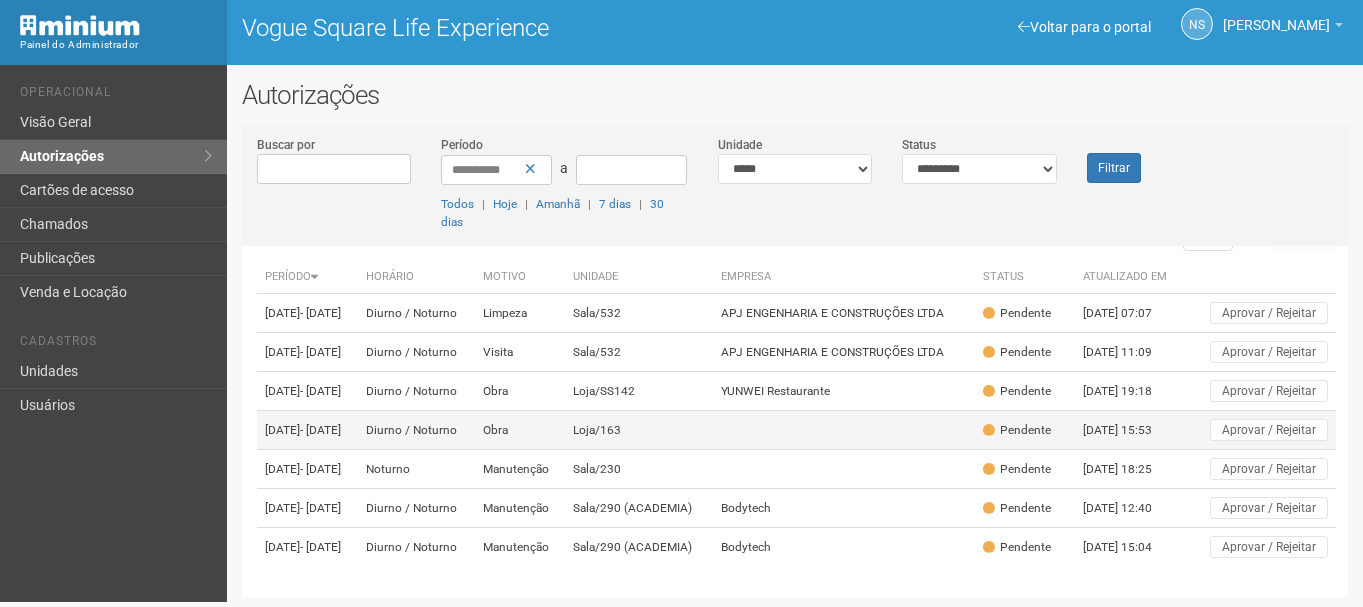 scroll, scrollTop: 0, scrollLeft: 0, axis: both 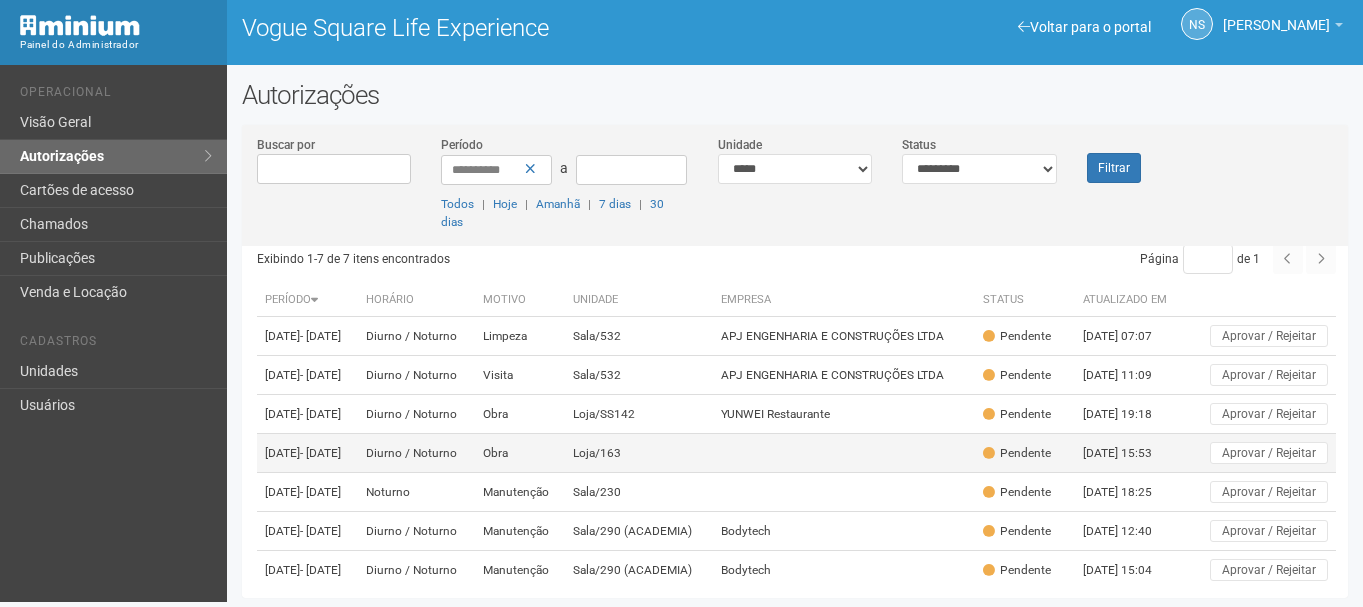 drag, startPoint x: 416, startPoint y: 320, endPoint x: 403, endPoint y: 505, distance: 185.45619 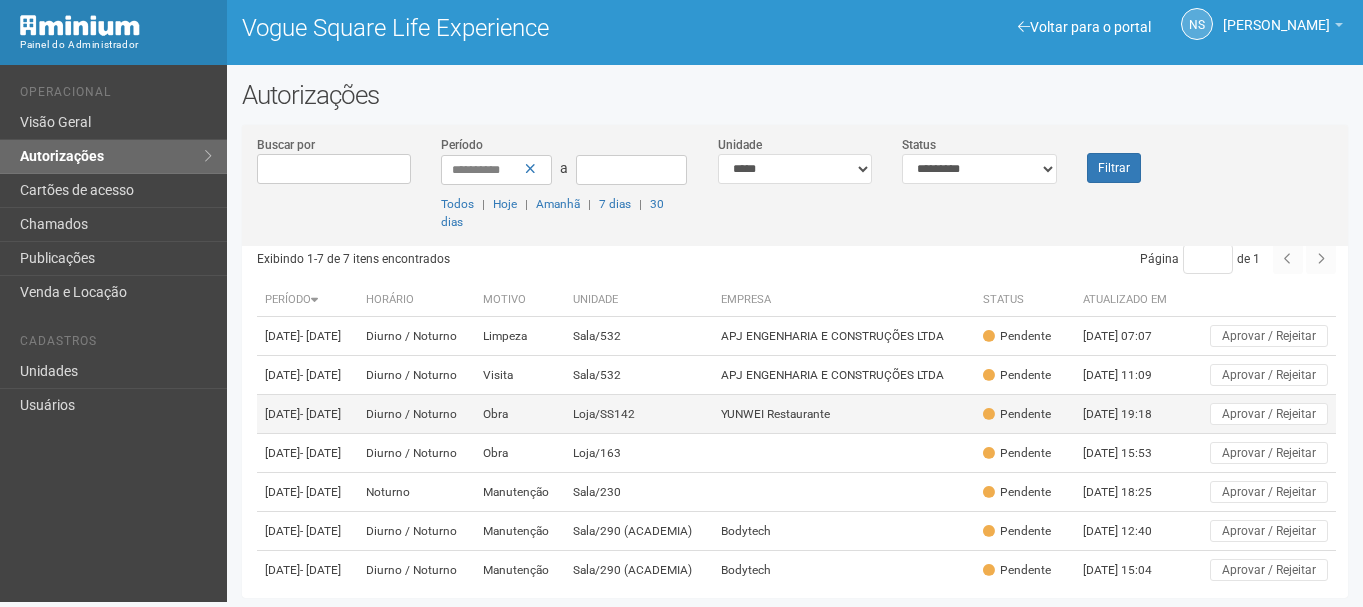 scroll, scrollTop: 123, scrollLeft: 0, axis: vertical 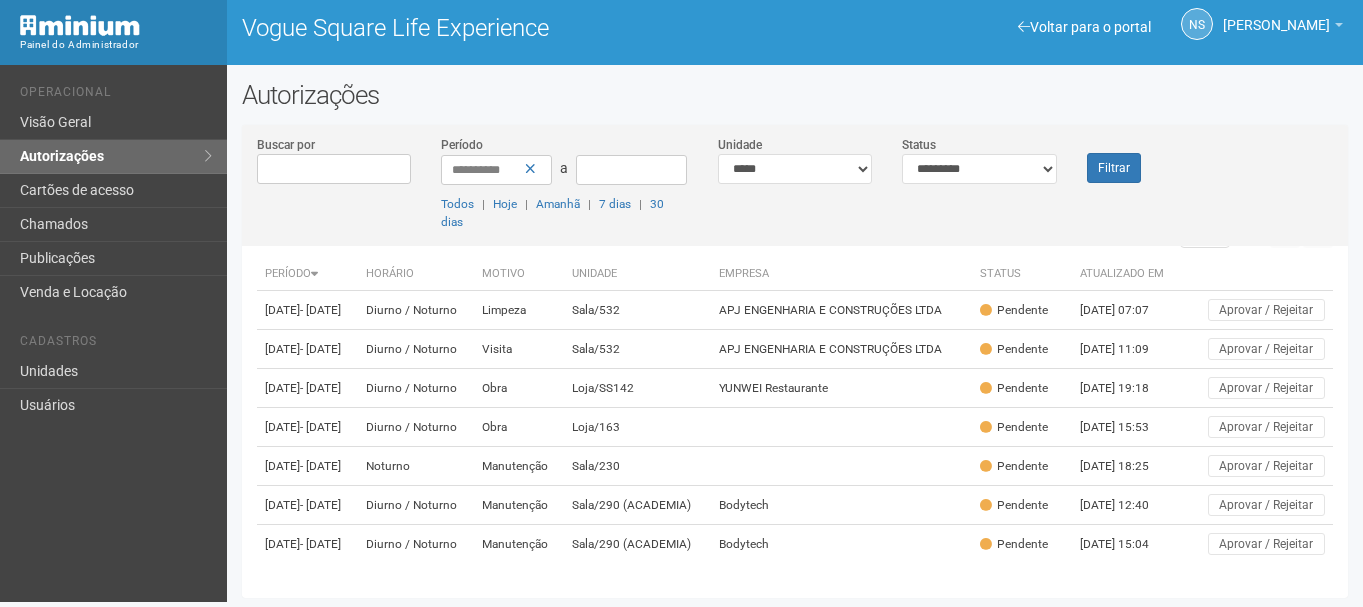 click on "**********" at bounding box center [795, 344] 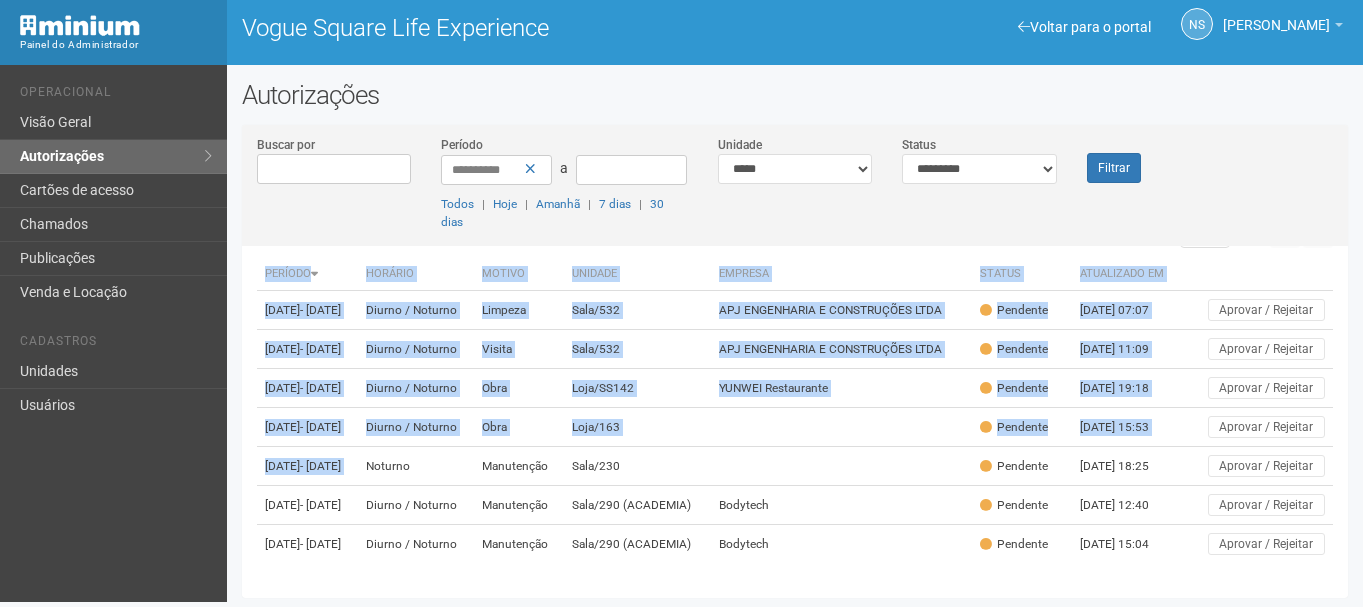 drag, startPoint x: 401, startPoint y: 428, endPoint x: 920, endPoint y: 646, distance: 562.9254 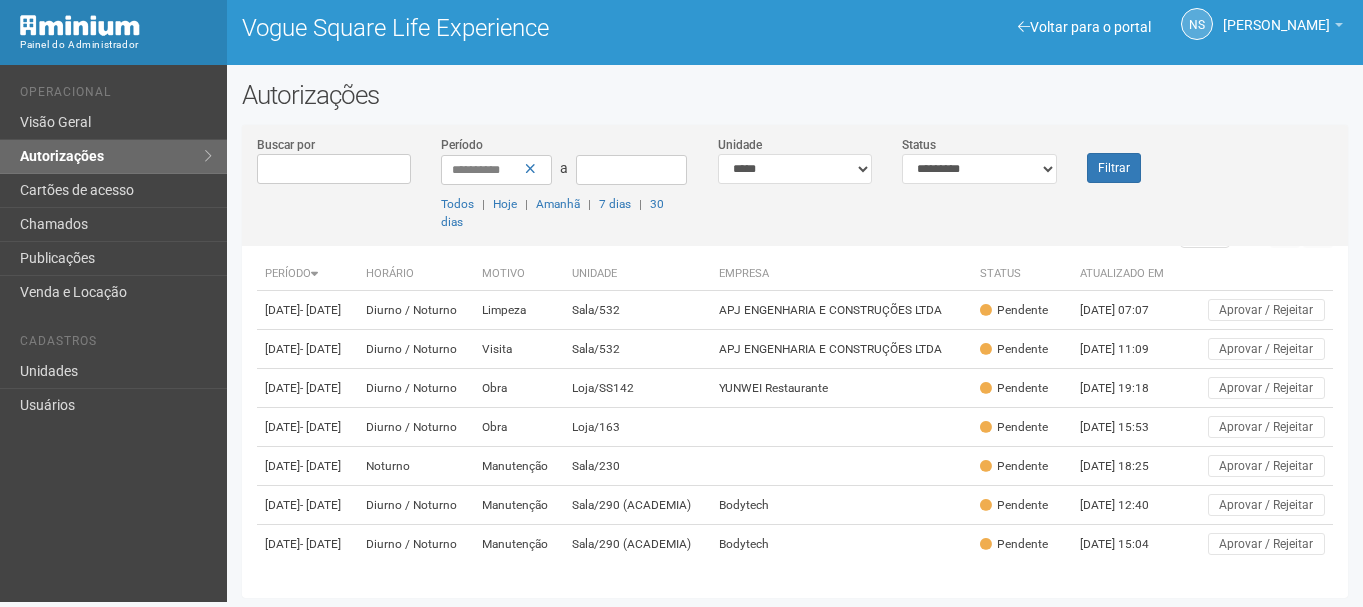 click on "**********" at bounding box center (795, 344) 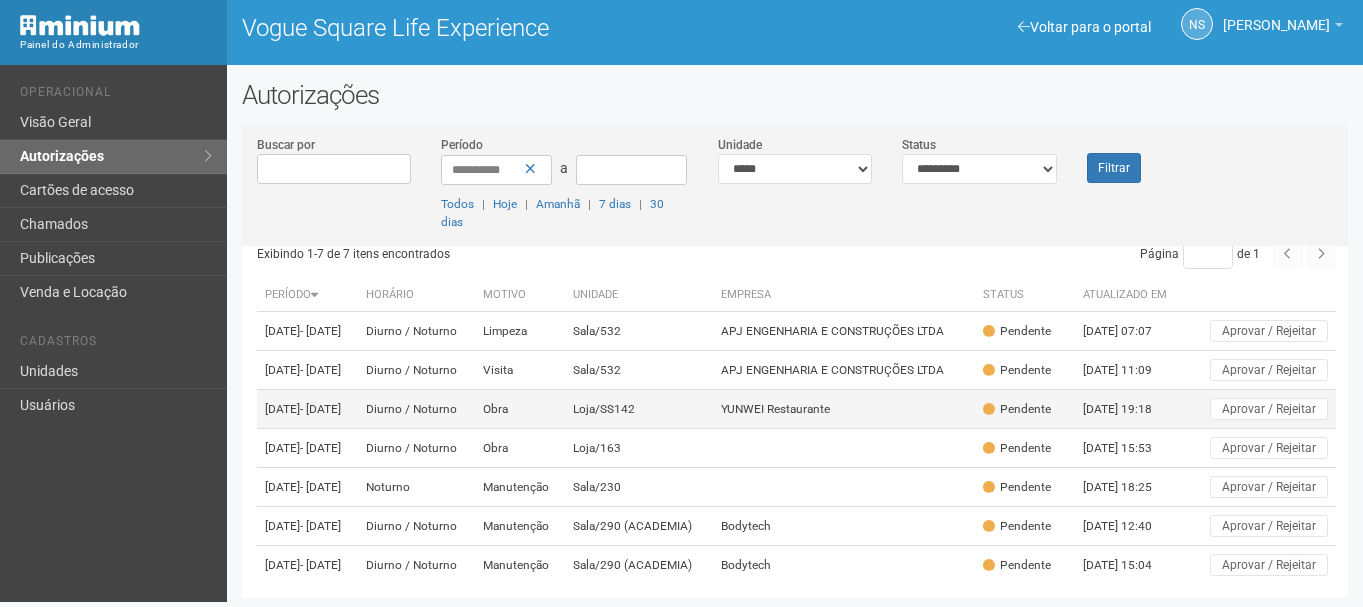 scroll, scrollTop: 0, scrollLeft: 0, axis: both 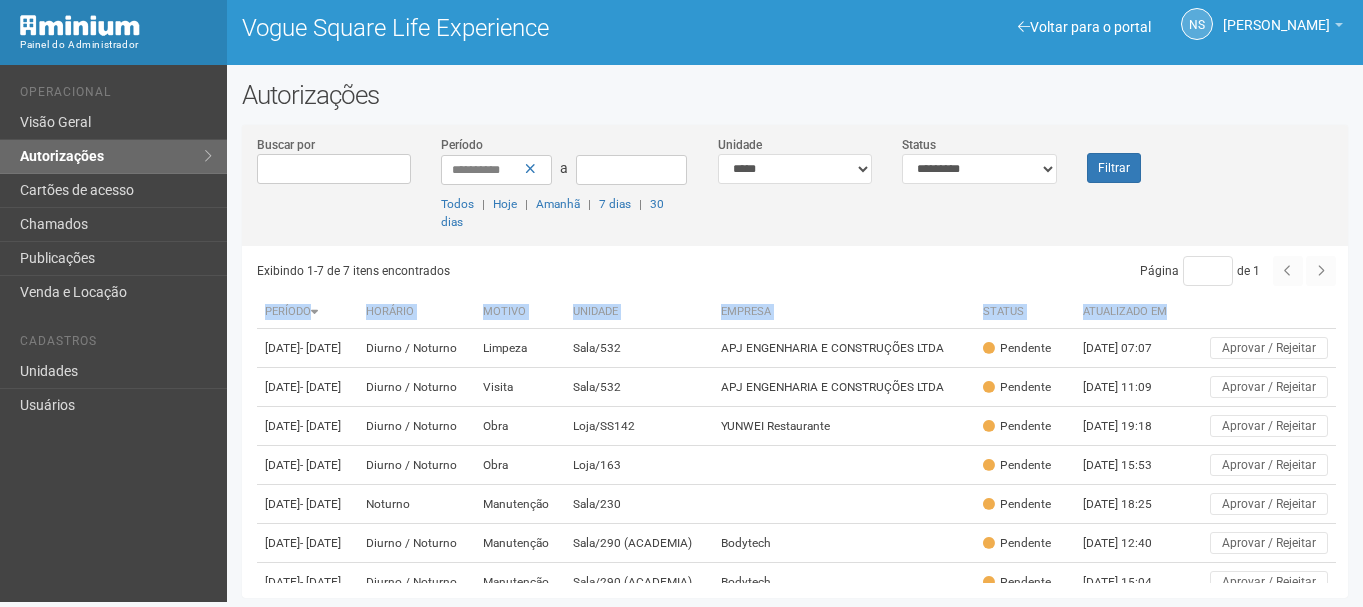 drag, startPoint x: 593, startPoint y: 289, endPoint x: 1231, endPoint y: 312, distance: 638.4144 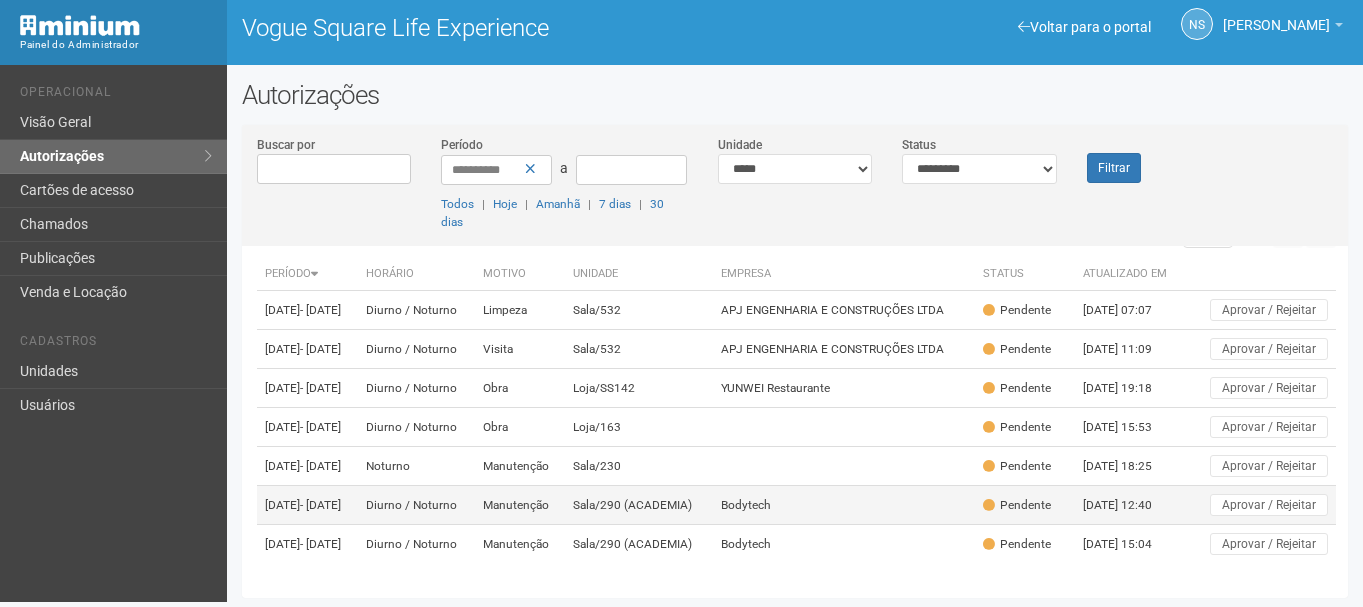 scroll, scrollTop: 123, scrollLeft: 0, axis: vertical 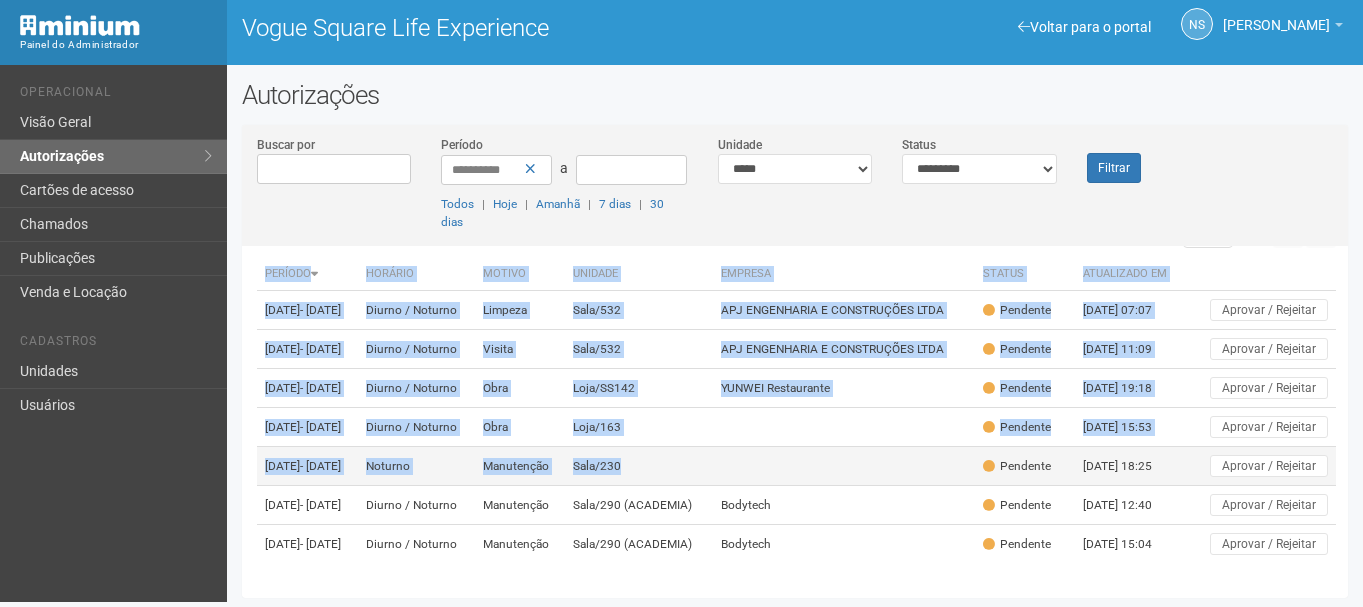 drag, startPoint x: 252, startPoint y: 430, endPoint x: 706, endPoint y: 433, distance: 454.00992 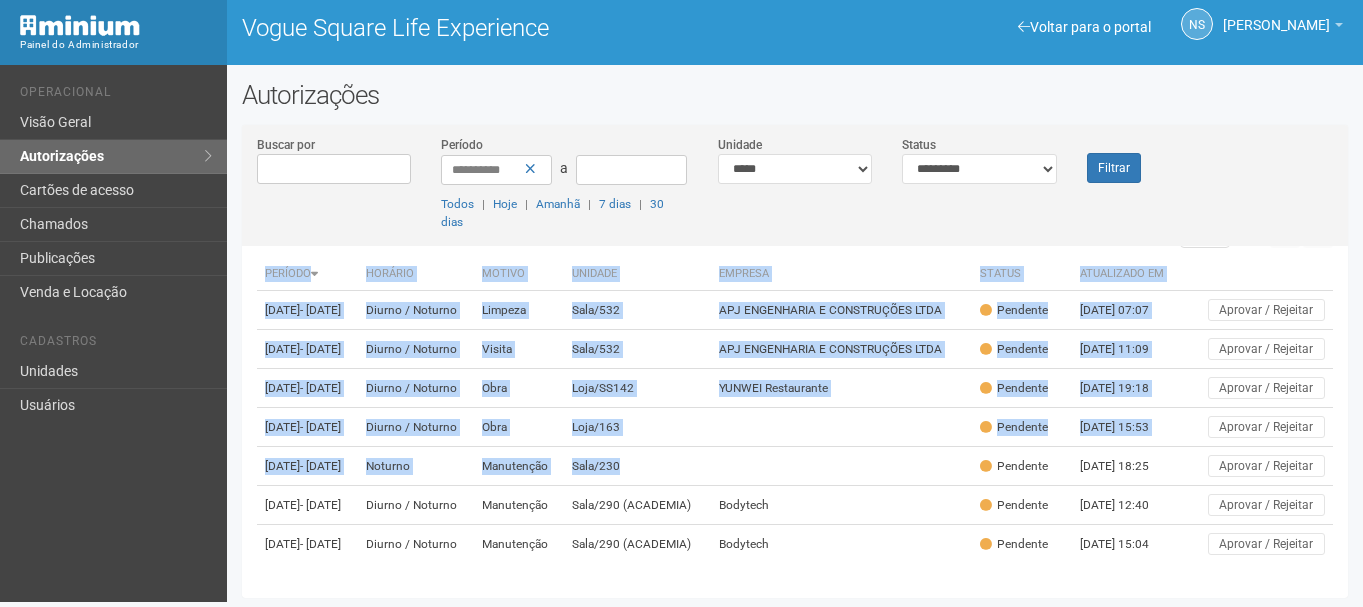 click on "**********" at bounding box center (795, 344) 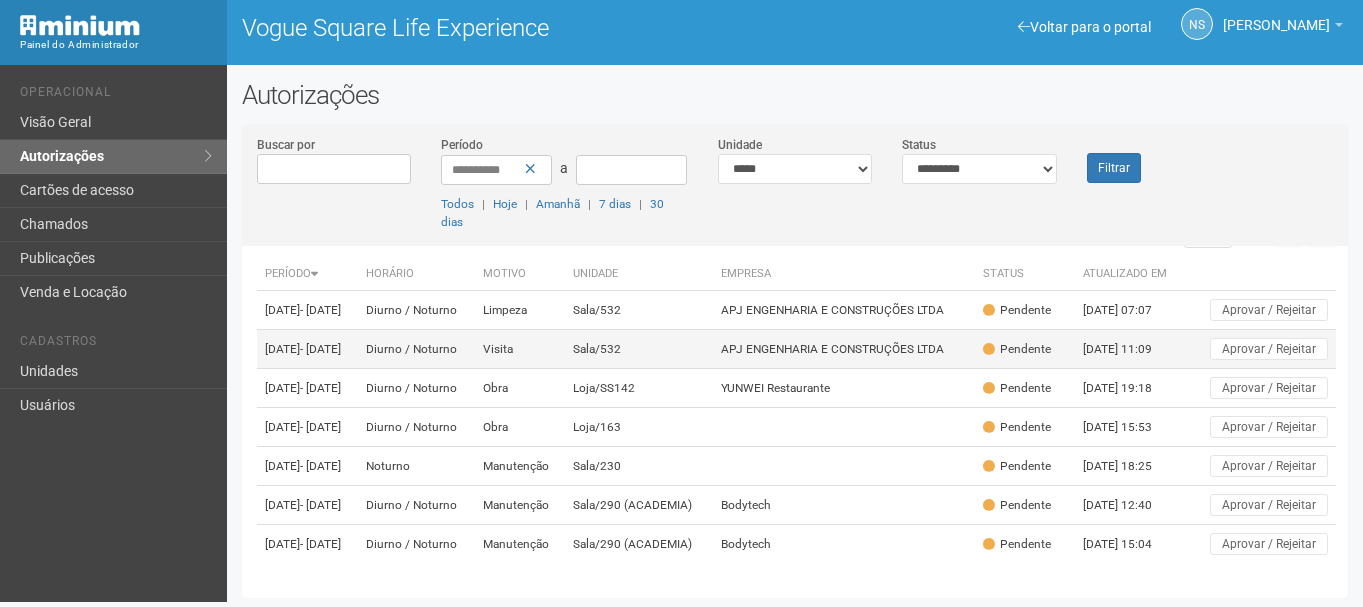 scroll, scrollTop: 0, scrollLeft: 0, axis: both 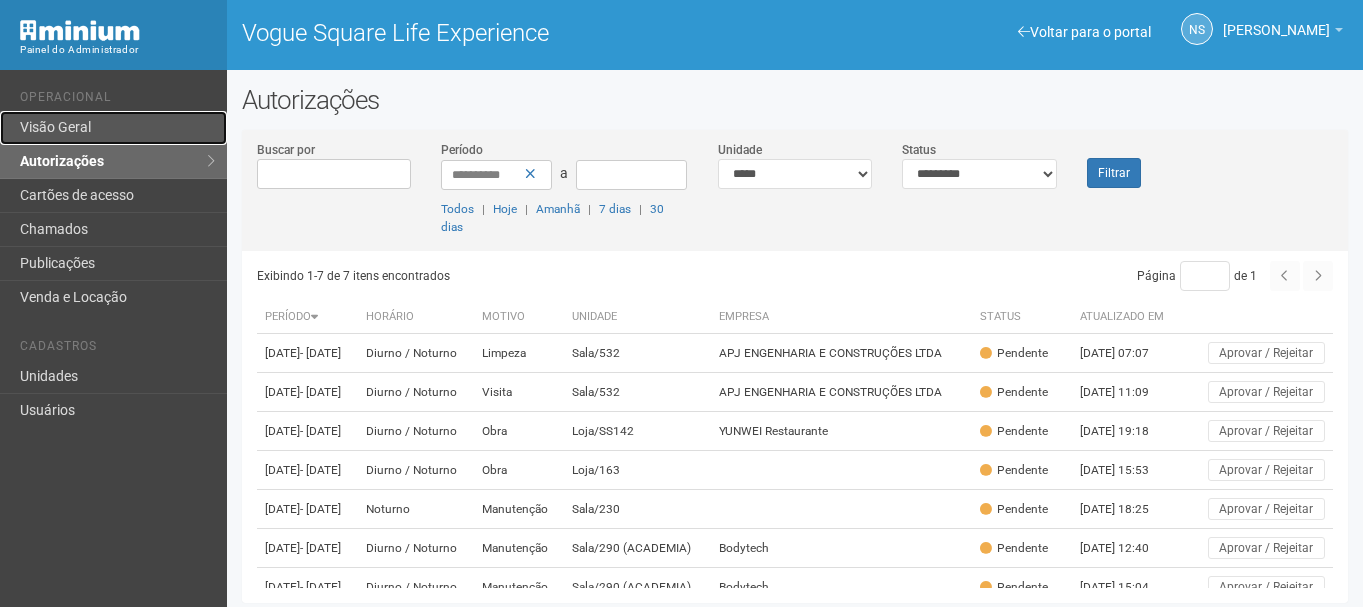 click on "Visão Geral" at bounding box center (113, 128) 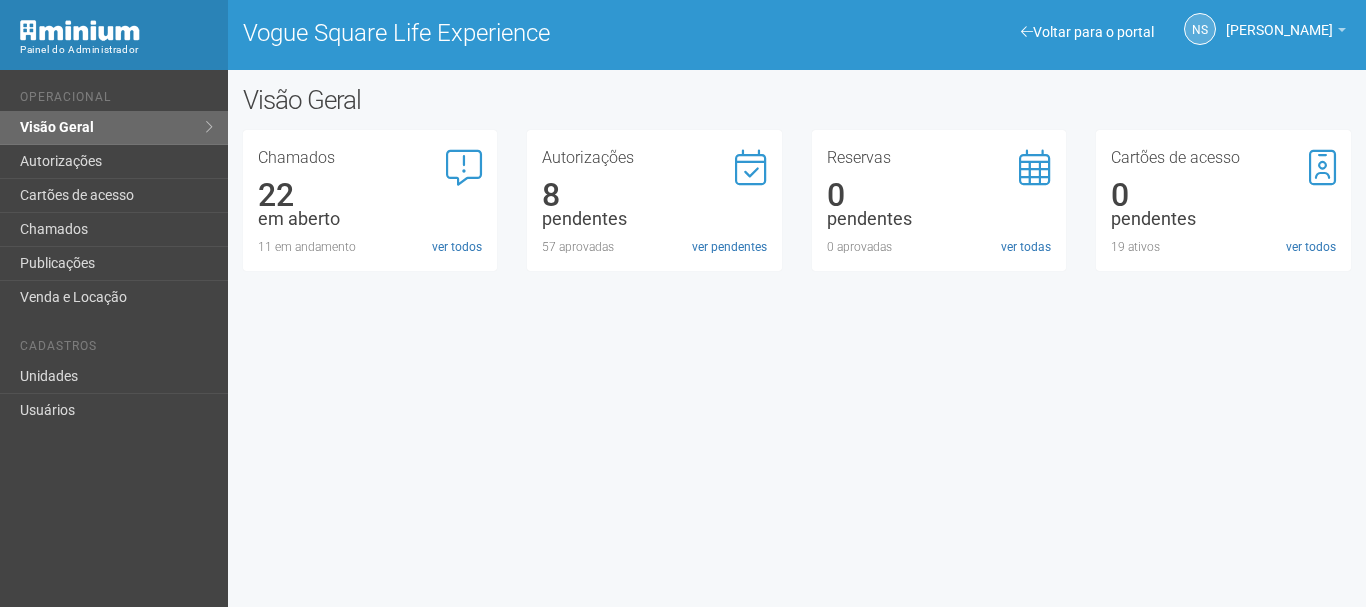scroll, scrollTop: 0, scrollLeft: 0, axis: both 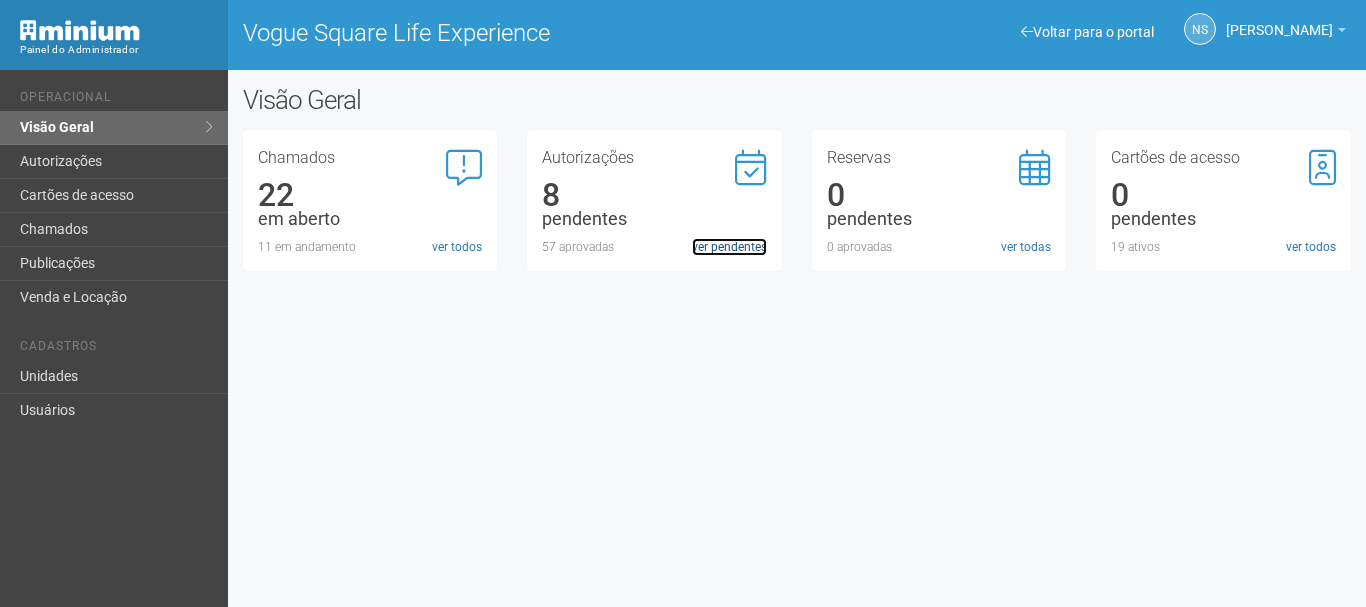 click on "ver pendentes" at bounding box center [729, 247] 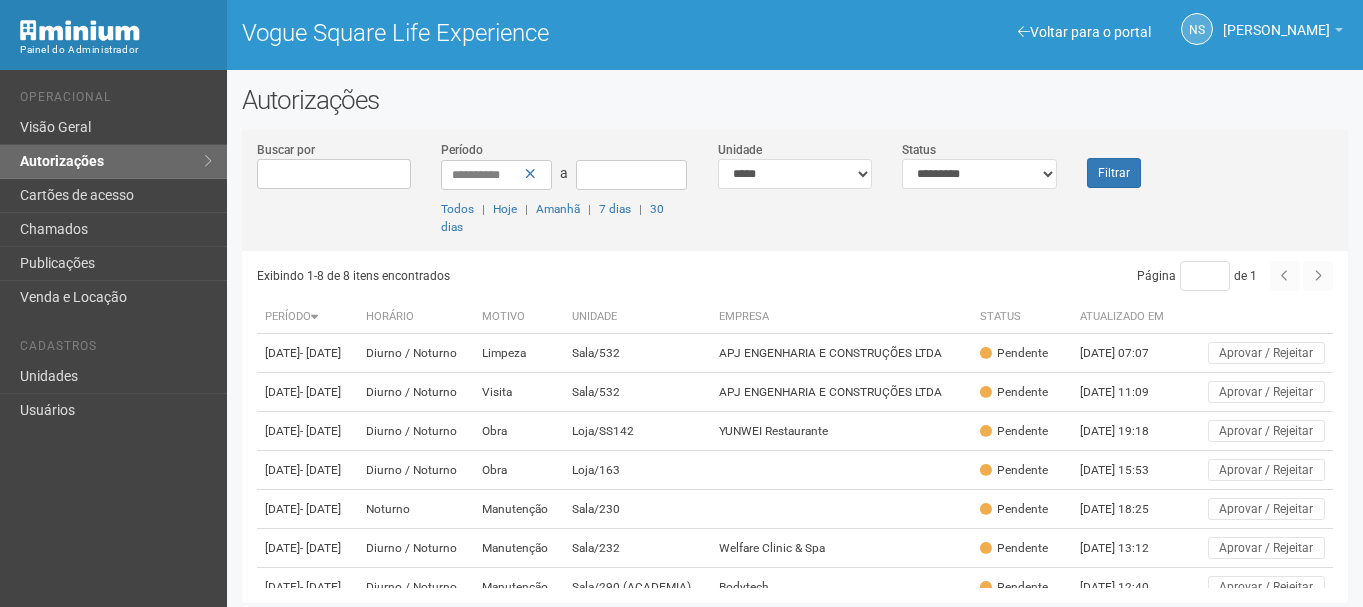 scroll, scrollTop: 0, scrollLeft: 0, axis: both 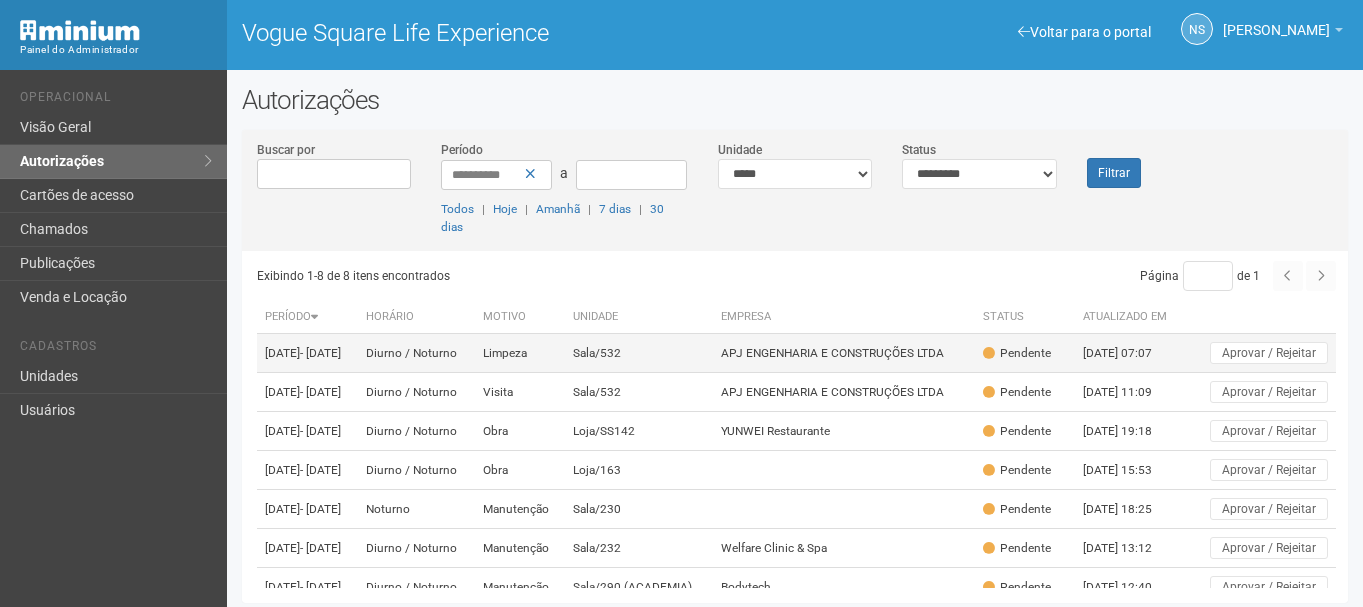 click on "Limpeza" at bounding box center (520, 353) 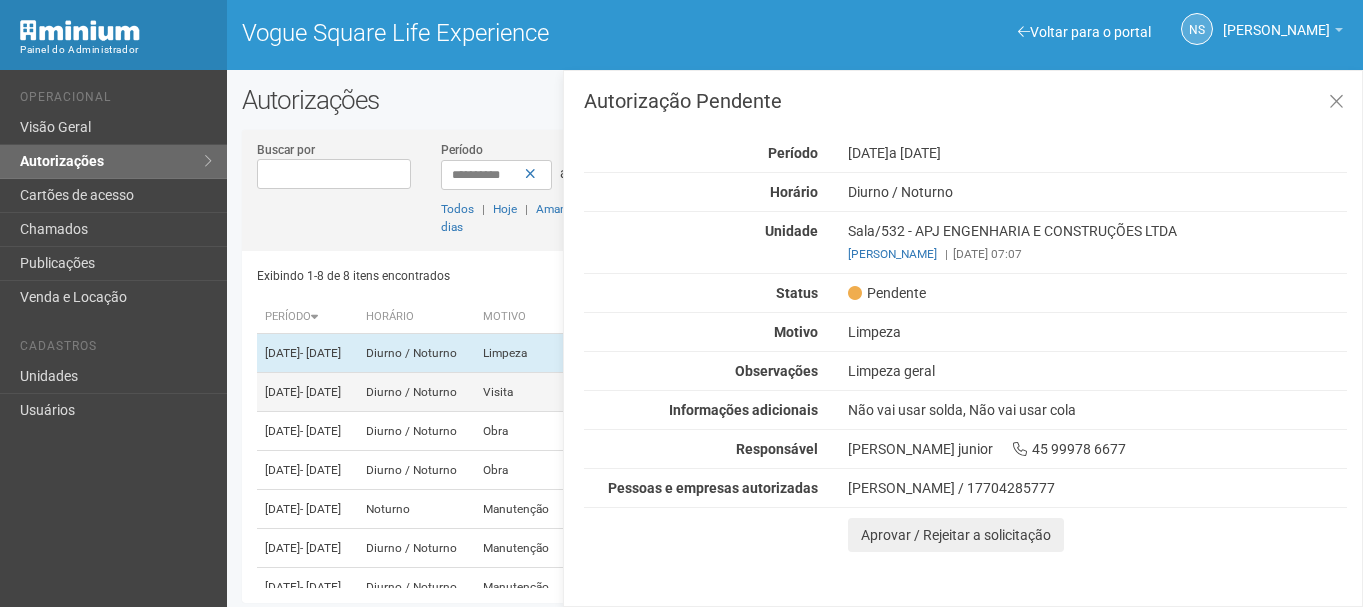 click on "Diurno / Noturno" at bounding box center [416, 392] 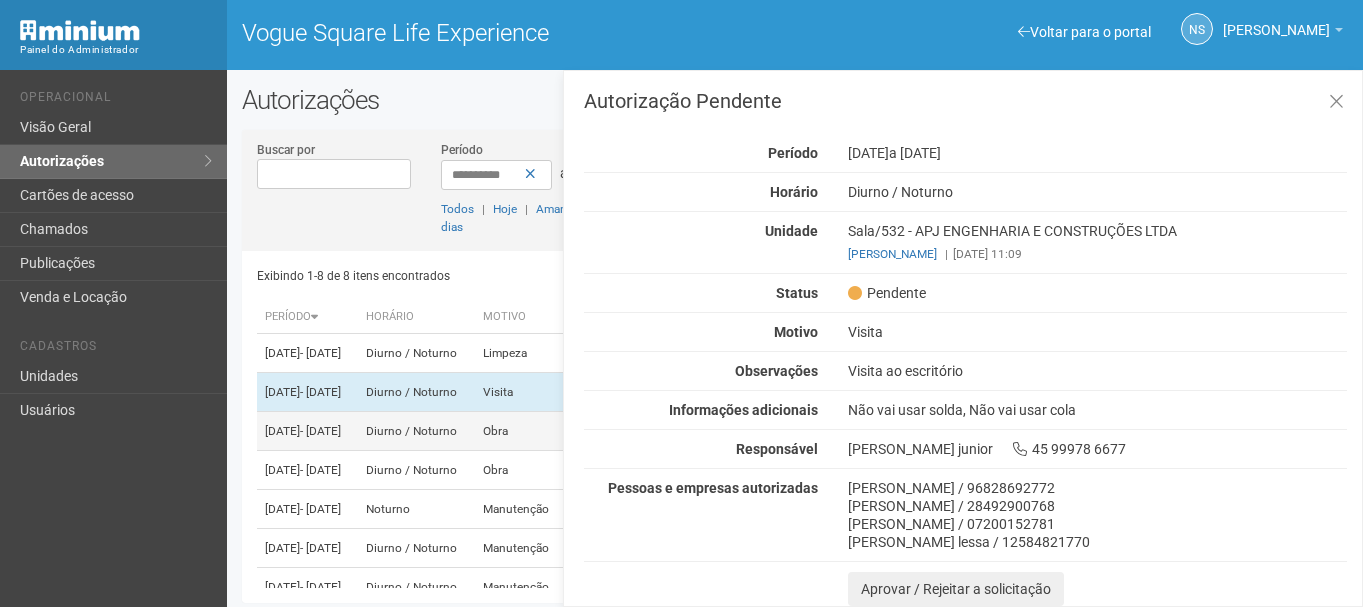 scroll, scrollTop: 100, scrollLeft: 0, axis: vertical 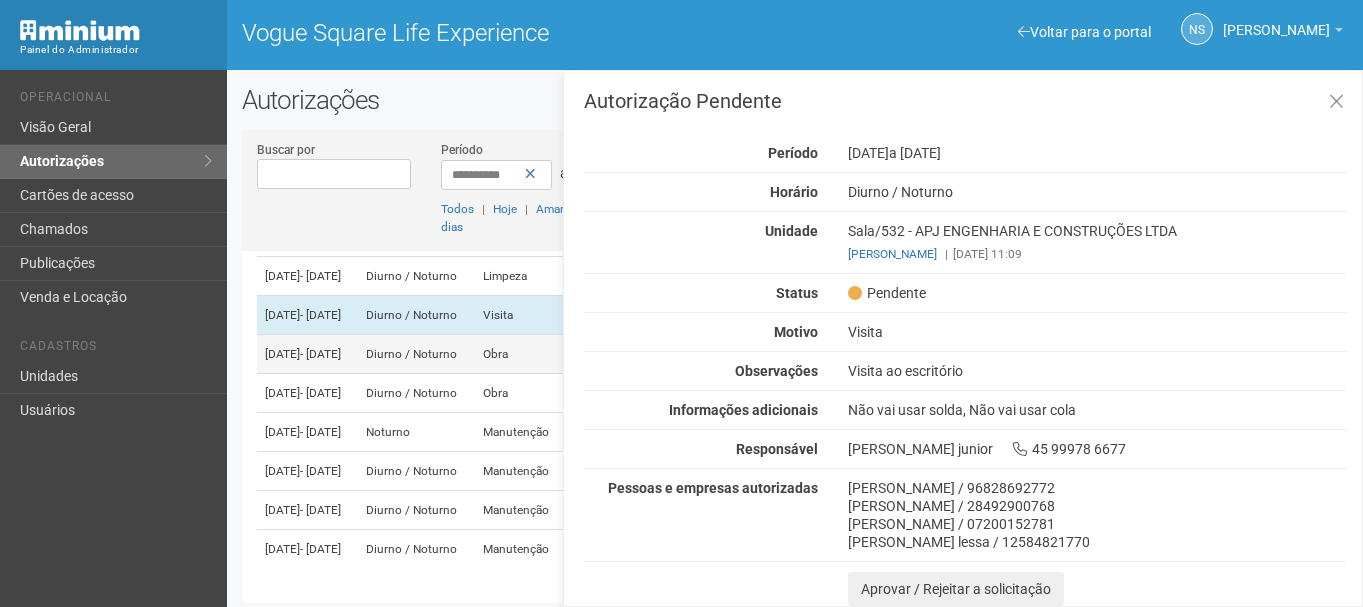 click on "Diurno / Noturno" at bounding box center (416, 354) 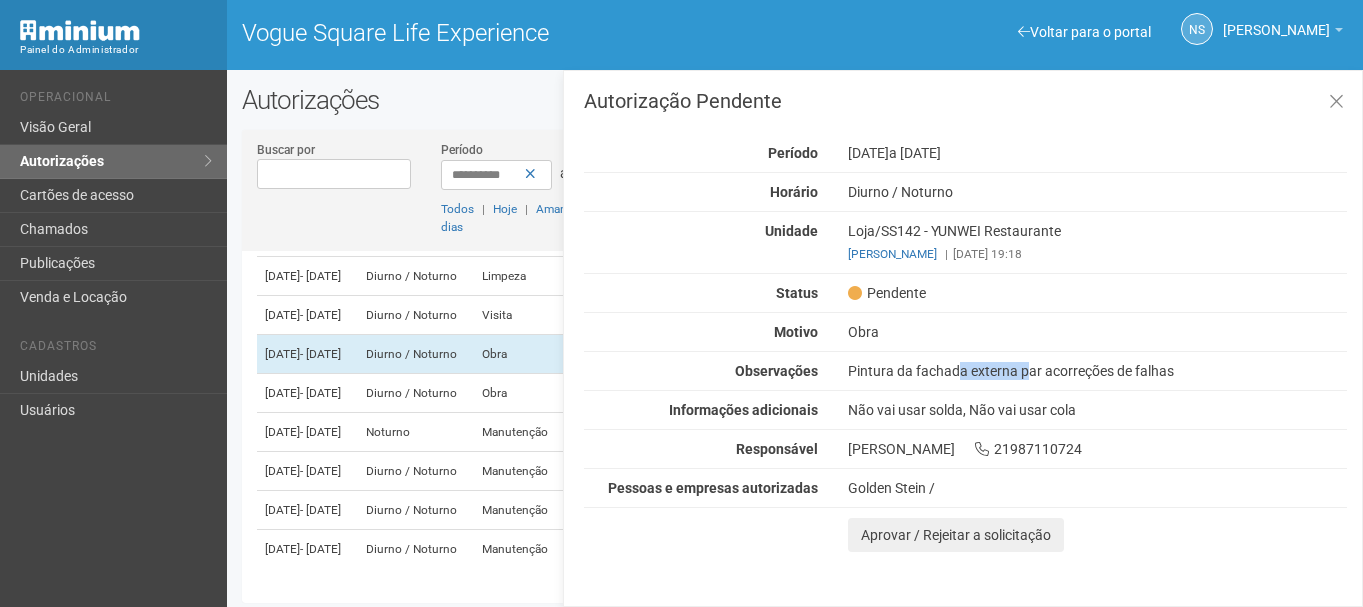 drag, startPoint x: 898, startPoint y: 373, endPoint x: 971, endPoint y: 376, distance: 73.061615 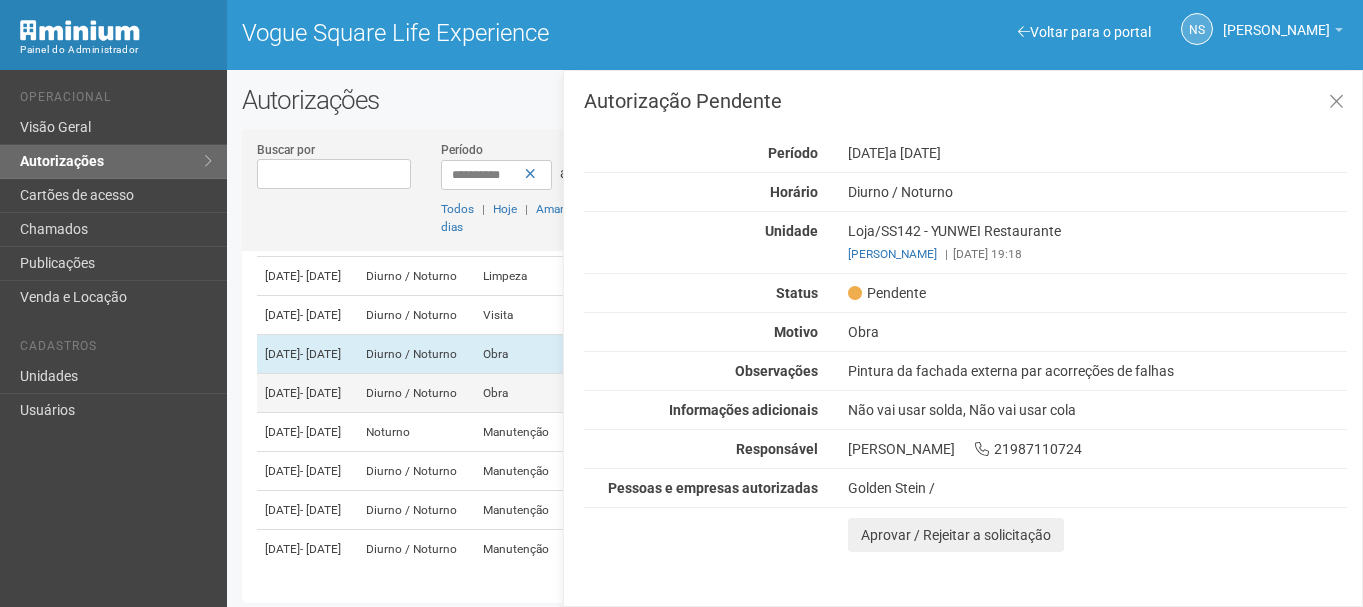 click on "[DATE]
- [DATE]" at bounding box center [307, 393] 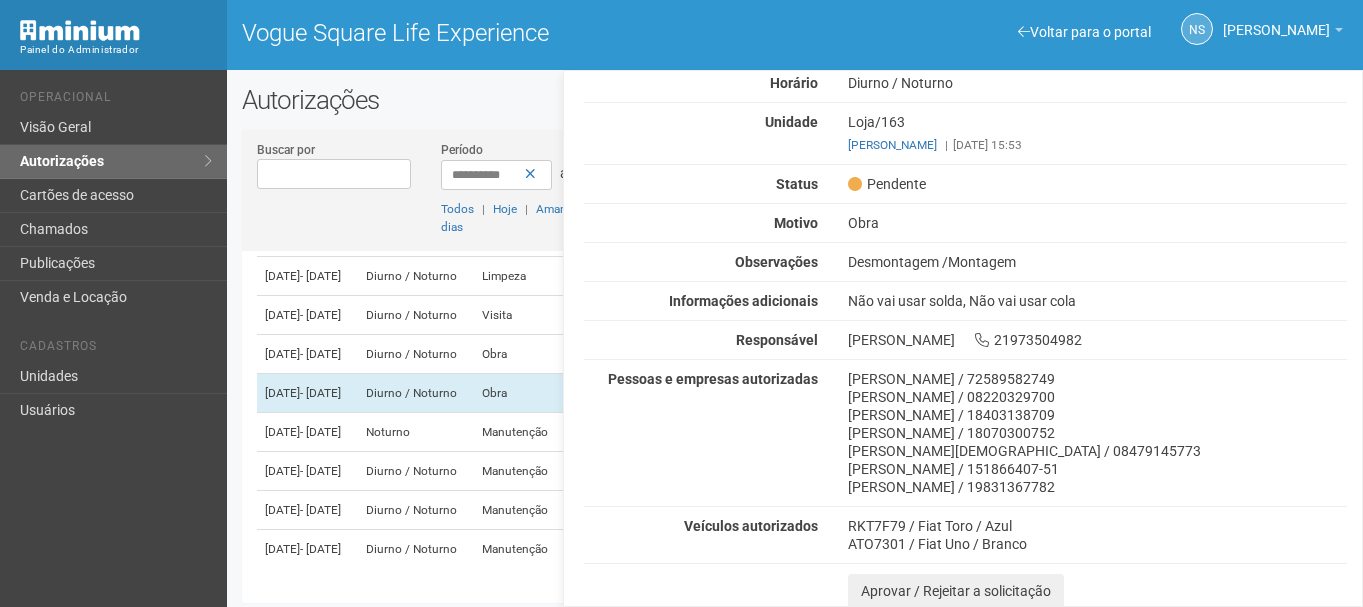 scroll, scrollTop: 111, scrollLeft: 0, axis: vertical 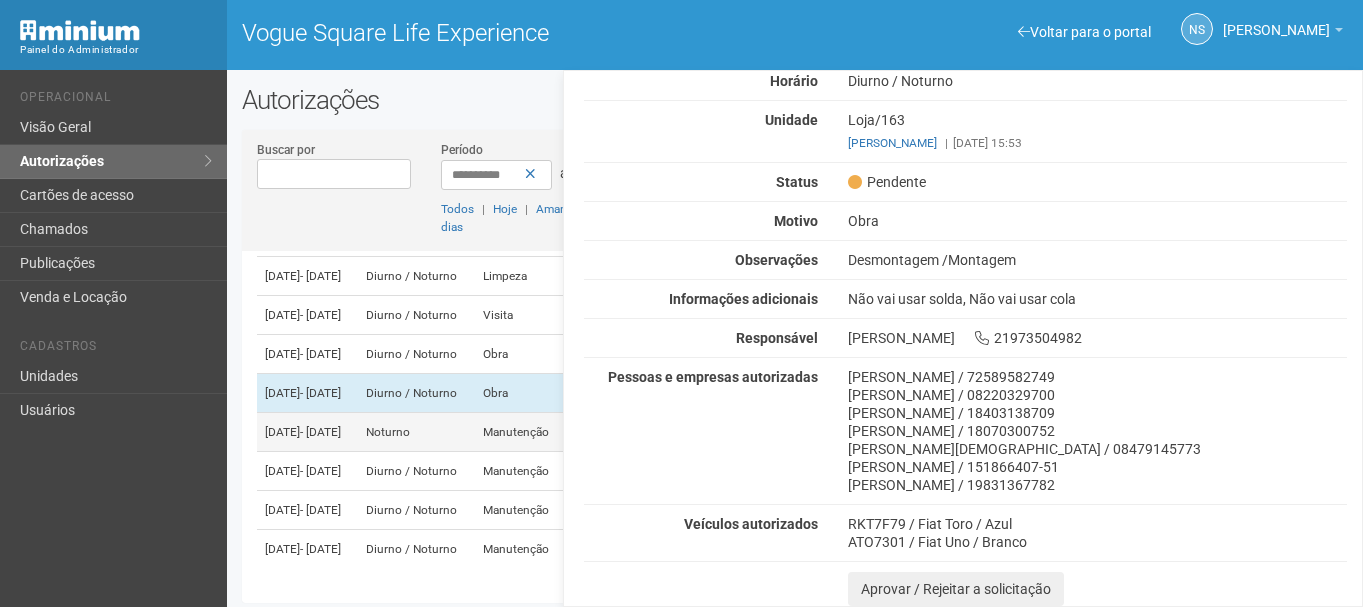 click on "Noturno" at bounding box center [416, 432] 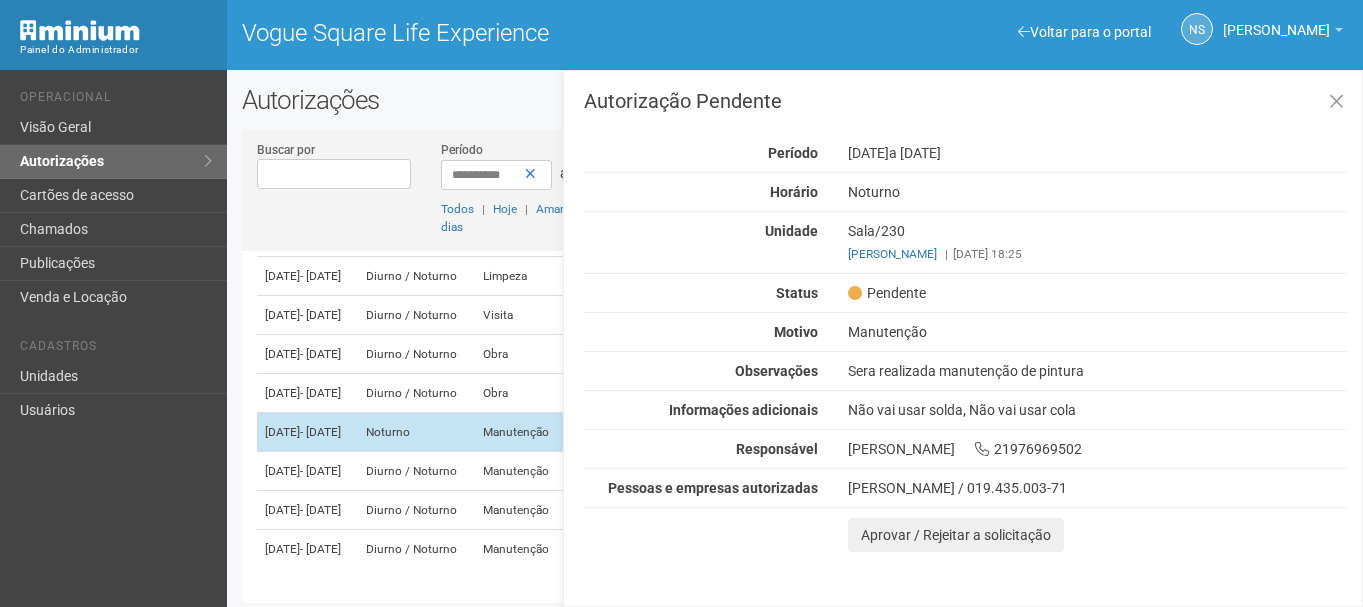 scroll, scrollTop: 0, scrollLeft: 0, axis: both 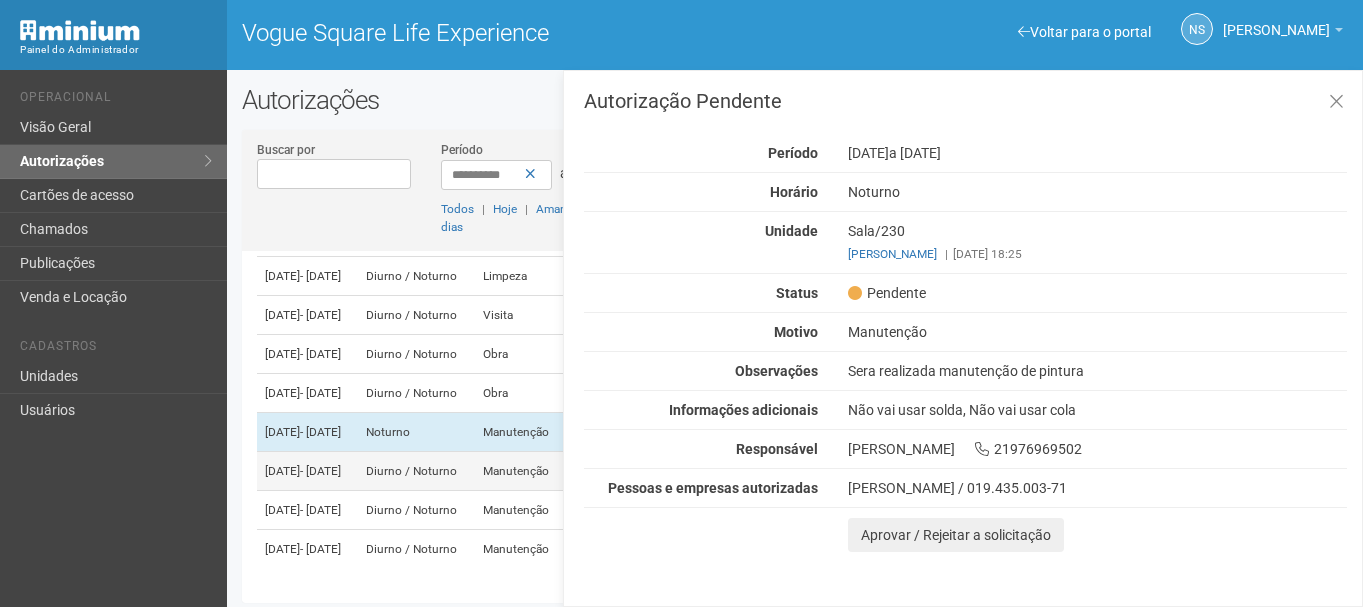 click on "Diurno / Noturno" at bounding box center (416, 471) 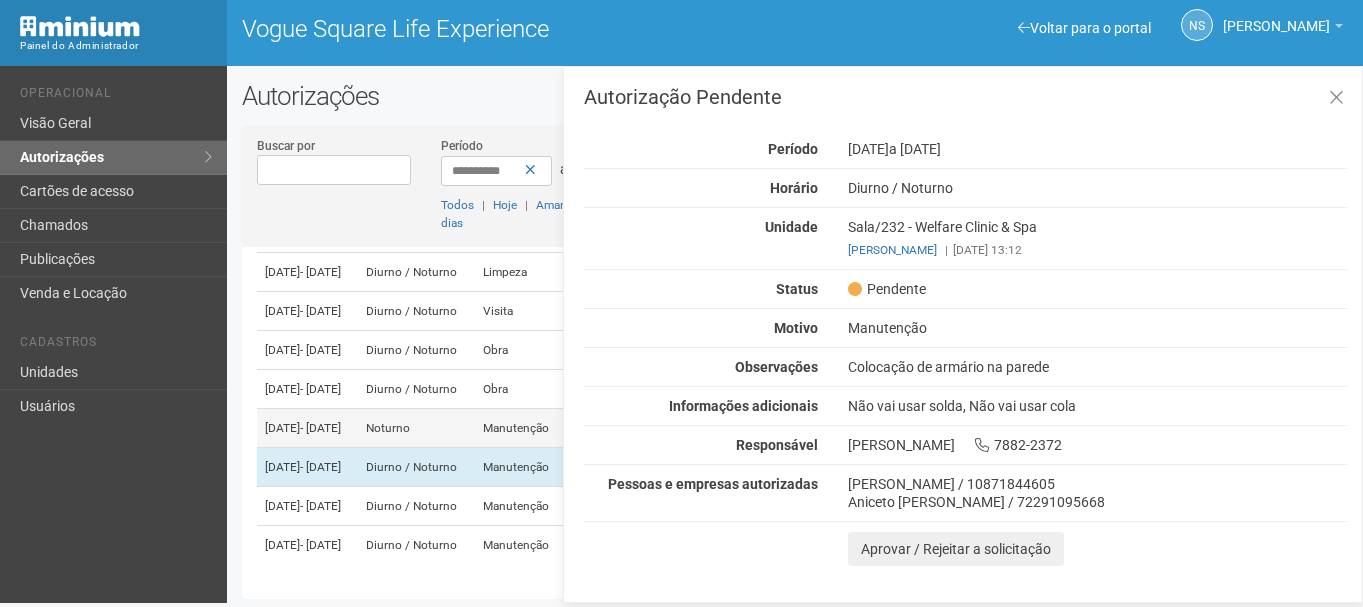 scroll, scrollTop: 5, scrollLeft: 0, axis: vertical 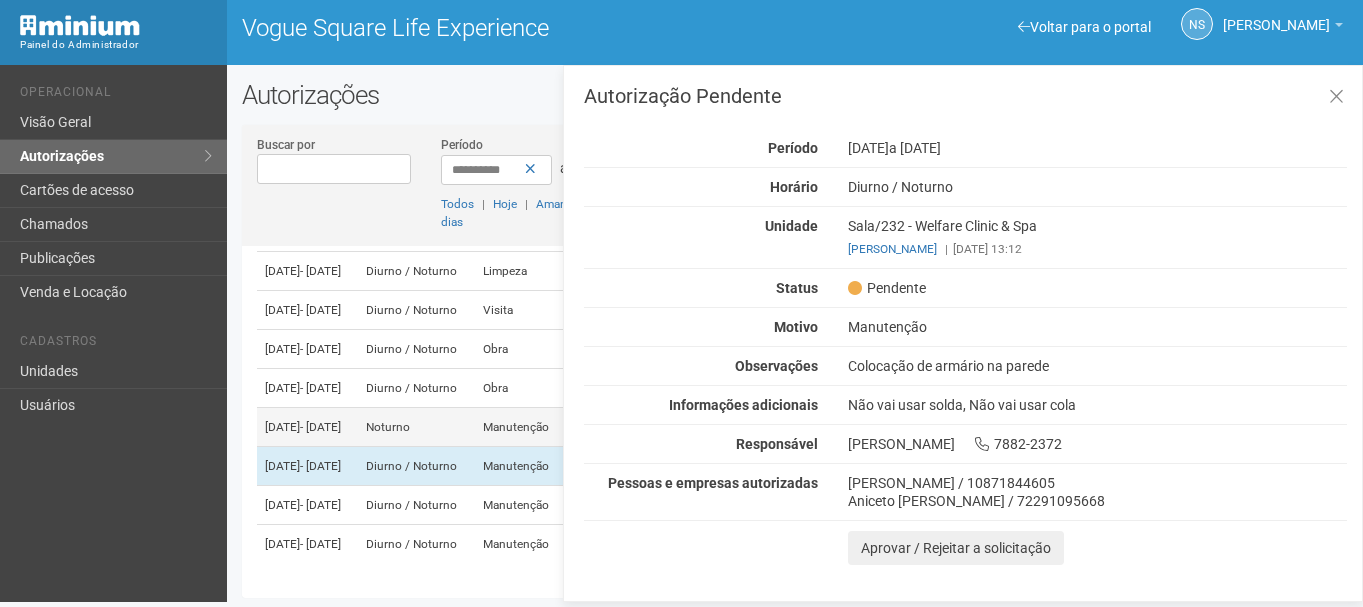 click on "[DATE]
- [DATE]" at bounding box center (307, 427) 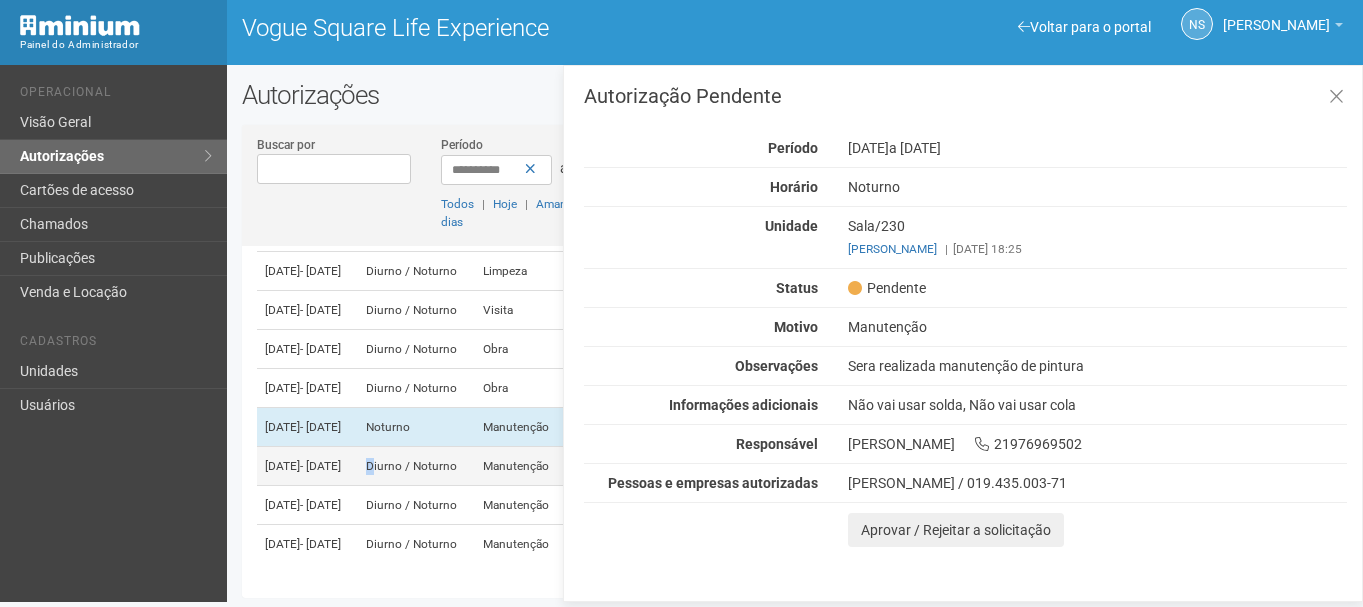 click on "Diurno / Noturno" at bounding box center (416, 466) 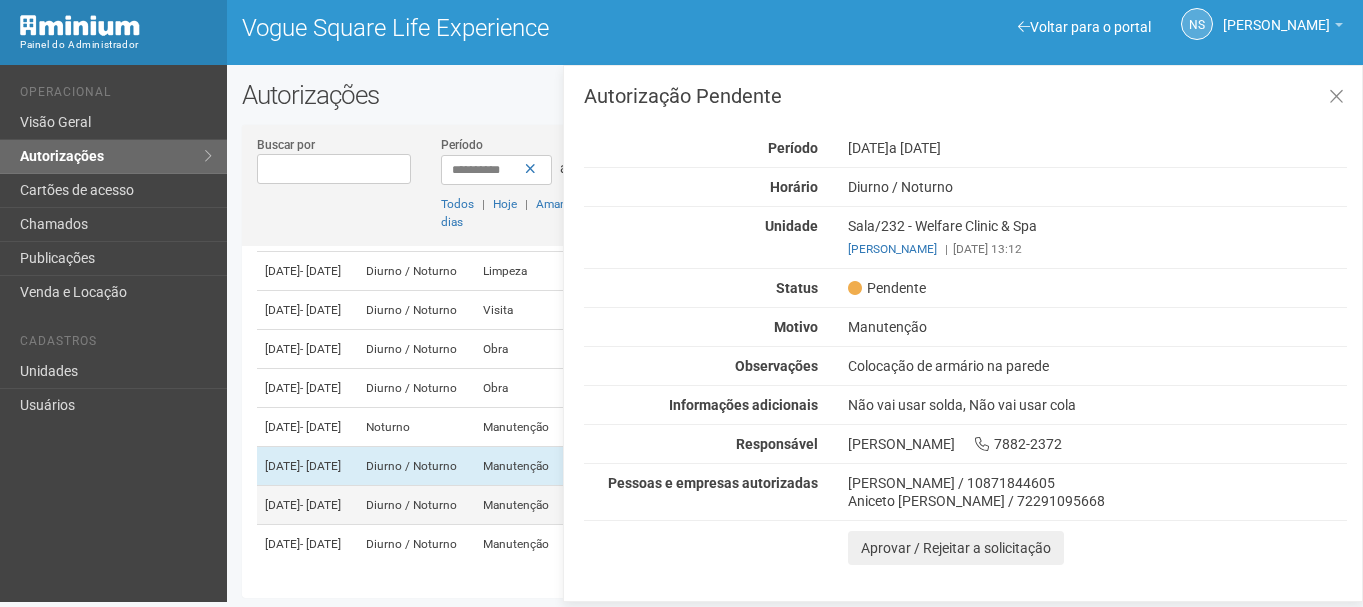 click on "Diurno / Noturno" at bounding box center (416, 505) 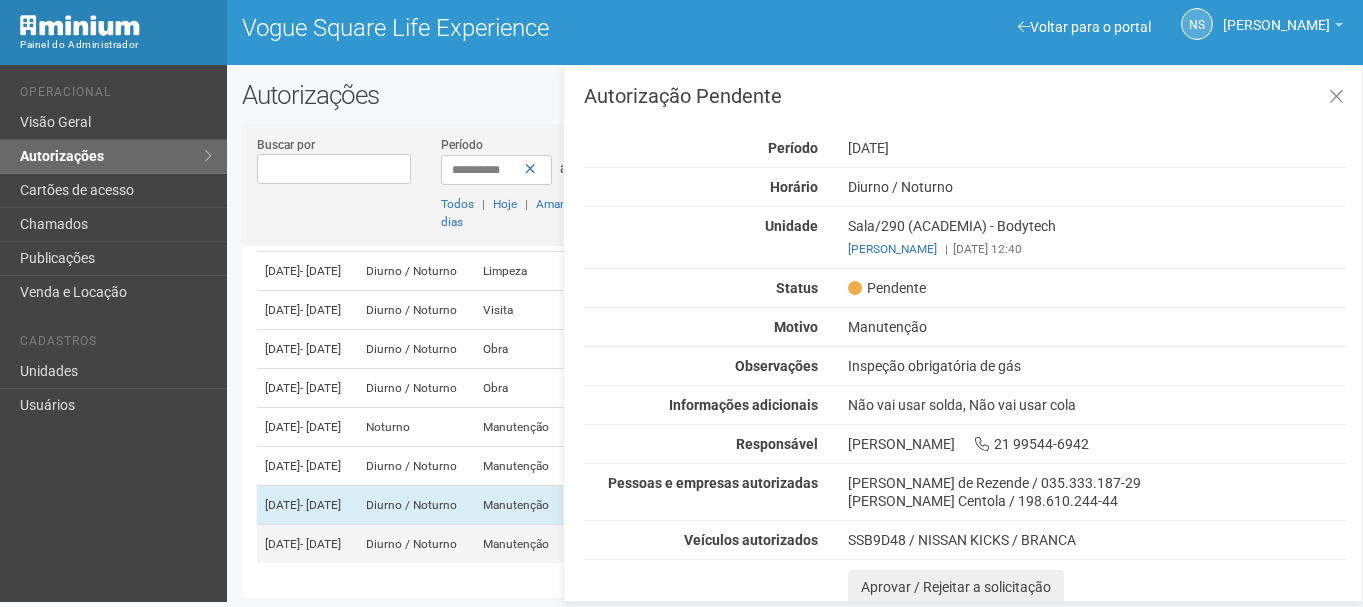 click on "[DATE]
- [DATE]" at bounding box center [307, 544] 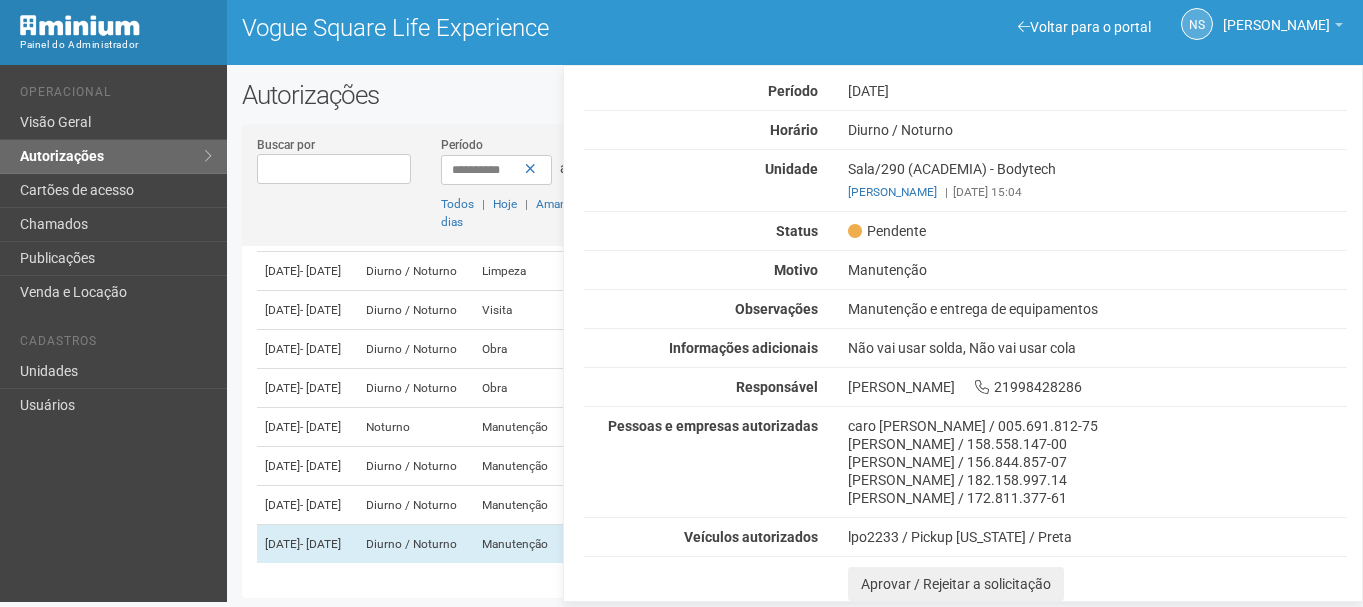 scroll, scrollTop: 0, scrollLeft: 0, axis: both 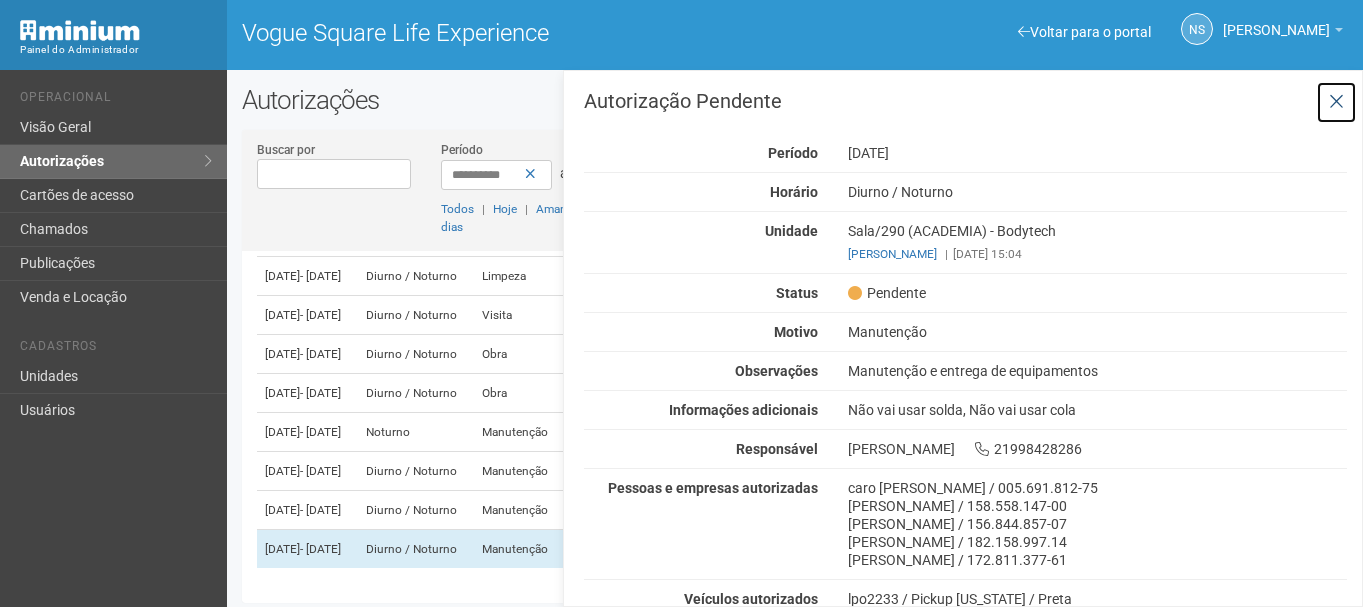 click at bounding box center (1336, 102) 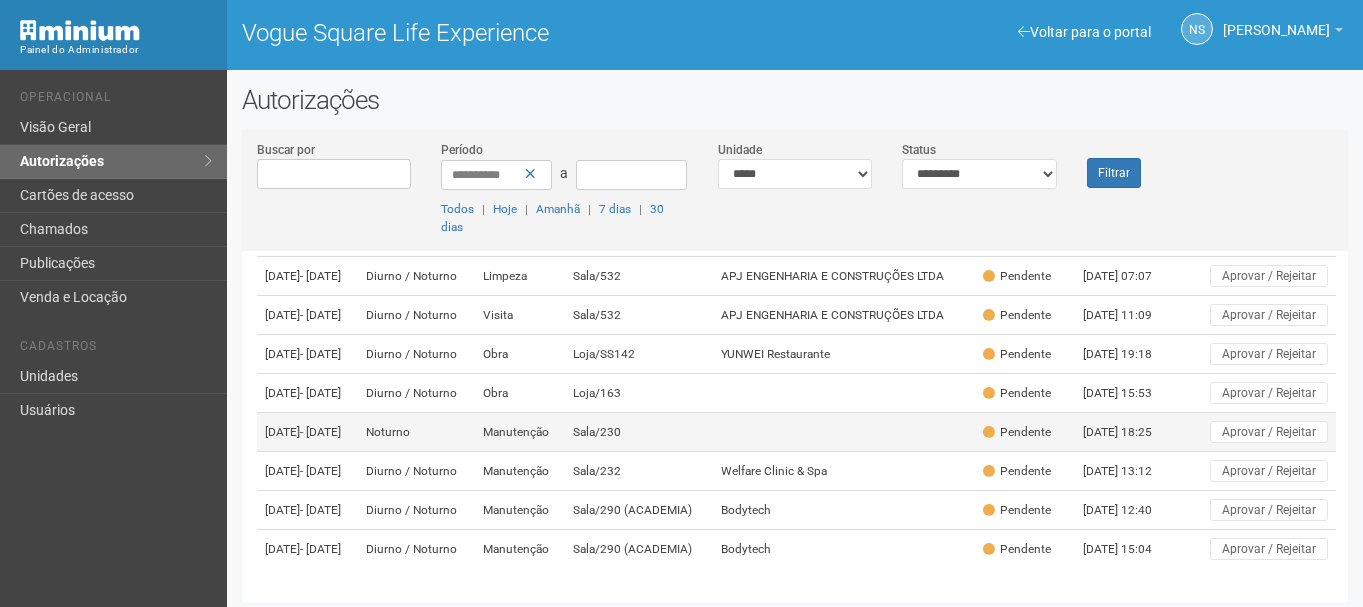 scroll, scrollTop: 174, scrollLeft: 0, axis: vertical 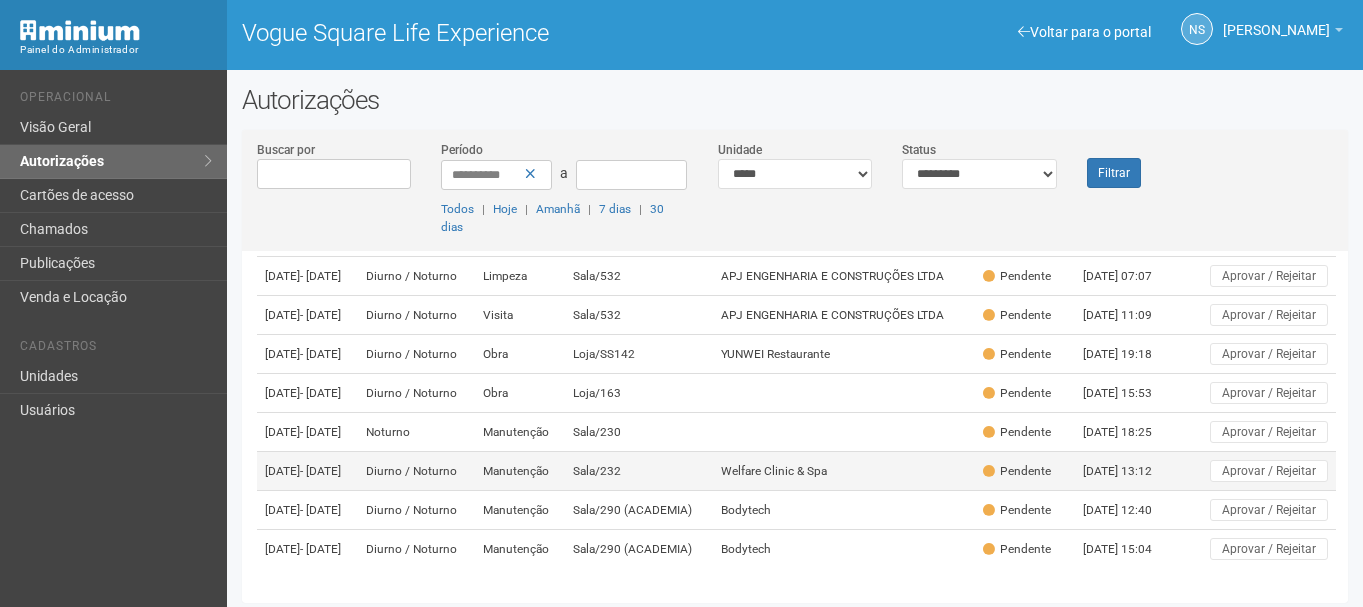 click on "Manutenção" at bounding box center [520, 471] 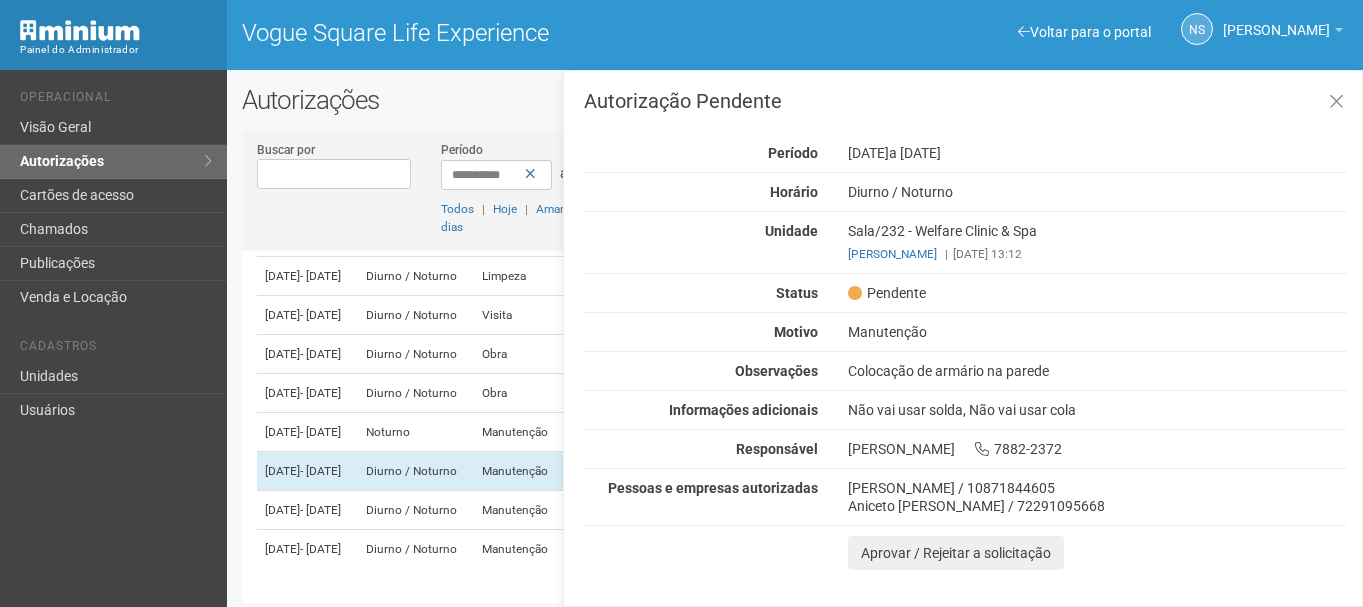 drag, startPoint x: 836, startPoint y: 225, endPoint x: 1093, endPoint y: 239, distance: 257.38104 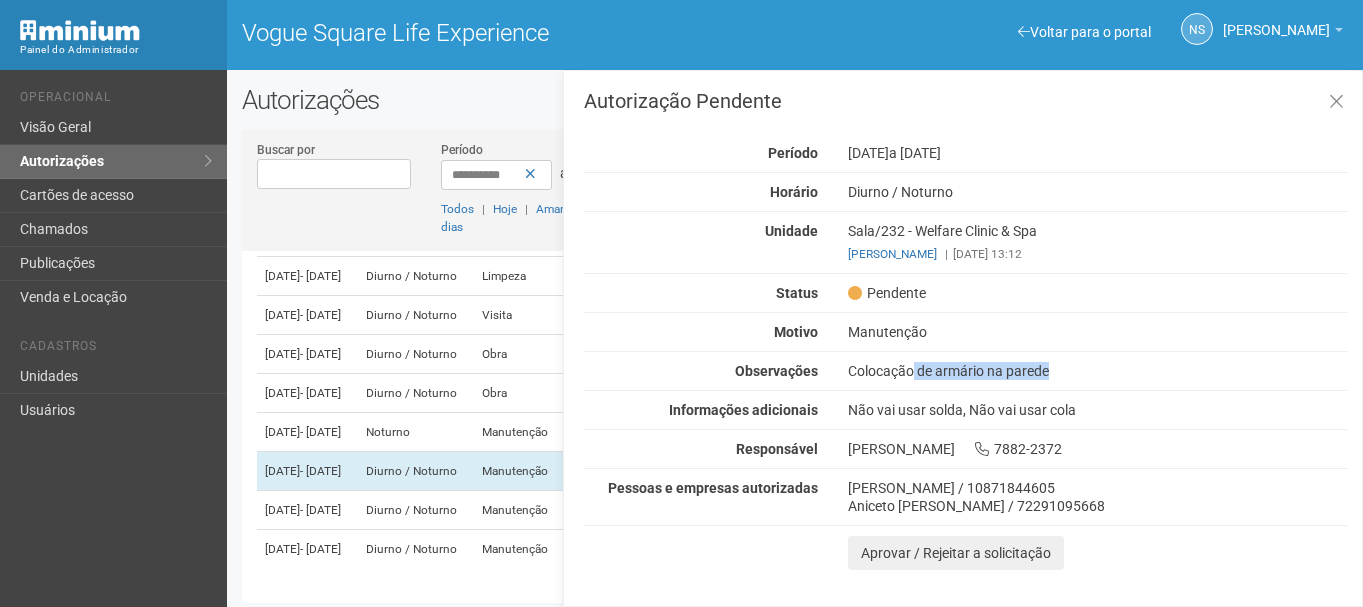 drag, startPoint x: 924, startPoint y: 374, endPoint x: 844, endPoint y: 374, distance: 80 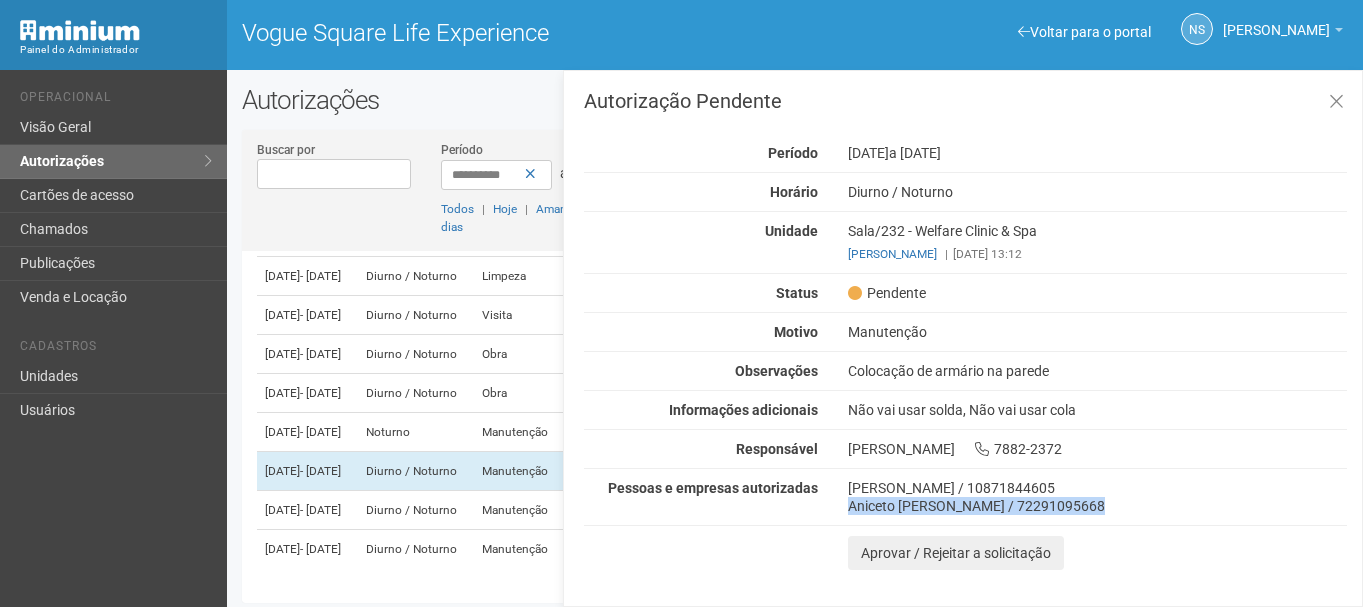 drag, startPoint x: 842, startPoint y: 510, endPoint x: 1140, endPoint y: 557, distance: 301.68362 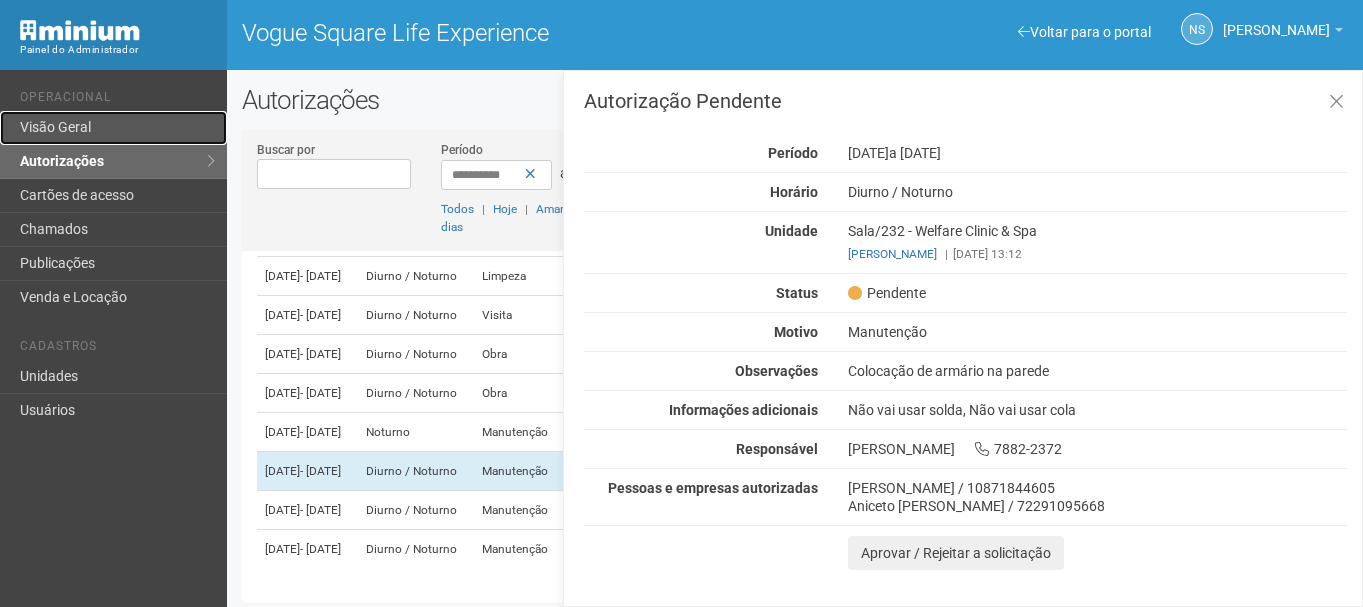 click on "Visão Geral" at bounding box center [113, 128] 